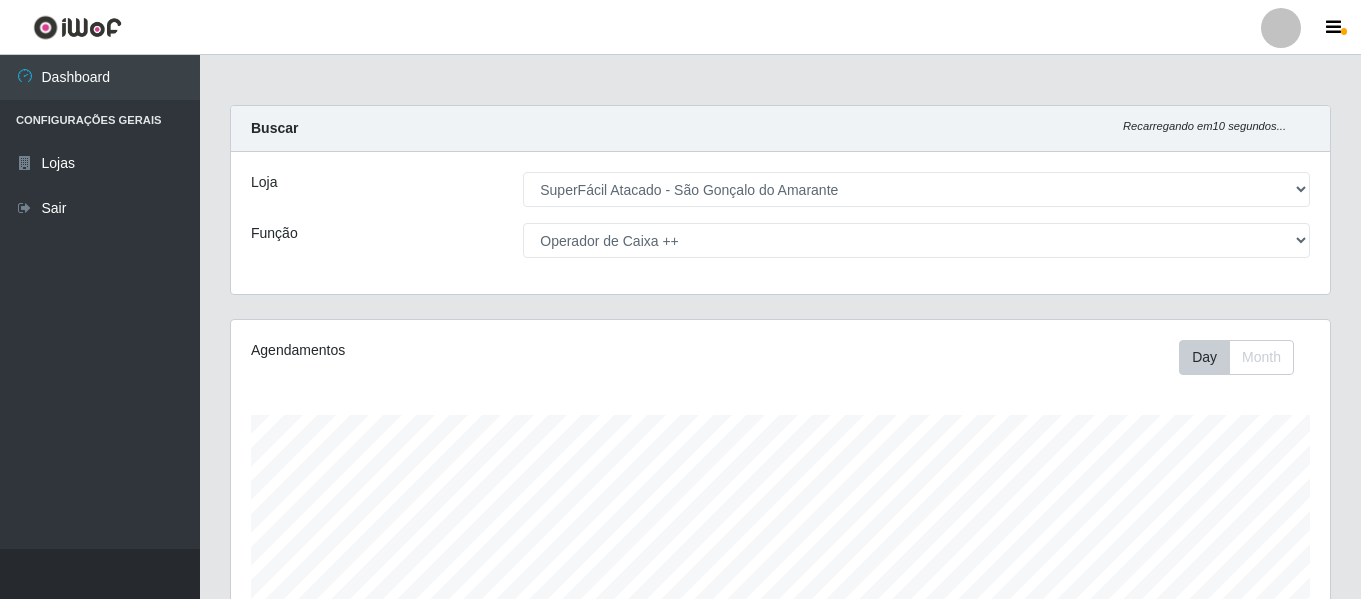 select on "408" 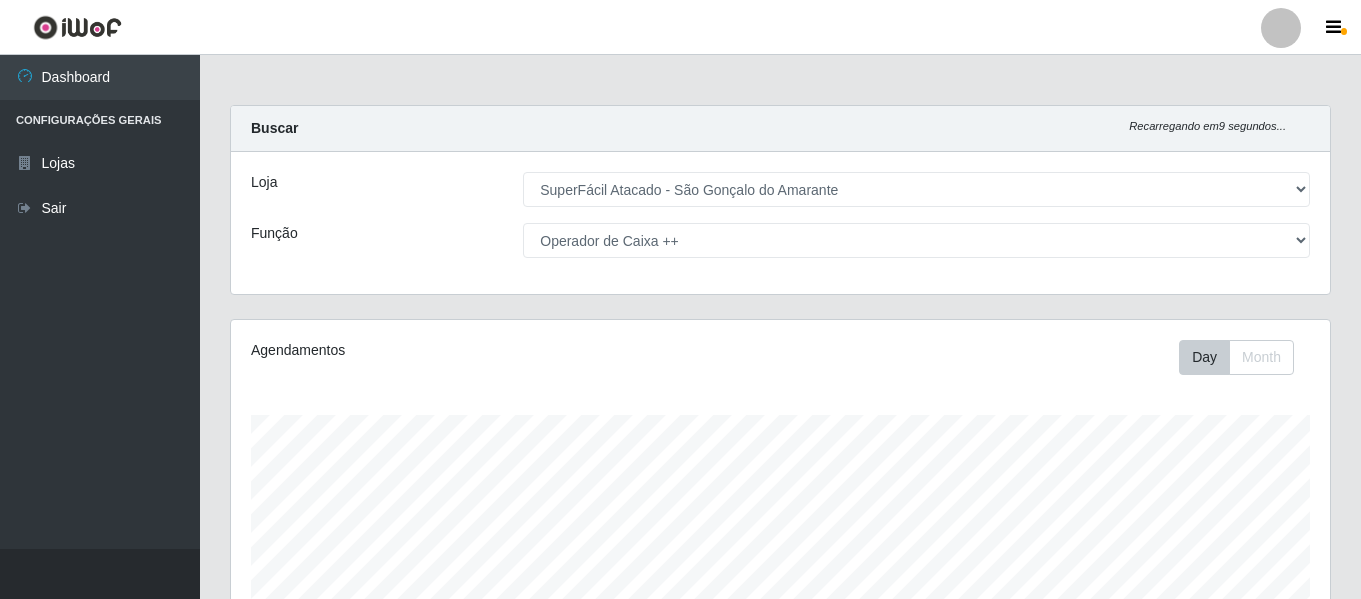 click on "[Selecione...] Auxiliar de Estacionamento Auxiliar de Estacionamento + Auxiliar de Estacionamento ++ Balconista de Padaria  Balconista de Padaria + Embalador Embalador + Embalador ++ Operador de Caixa Operador de Caixa + Operador de Caixa ++ Repositor de Hortifruti Repositor de Hortifruti + Repositor de Hortifruti ++" at bounding box center [916, 240] 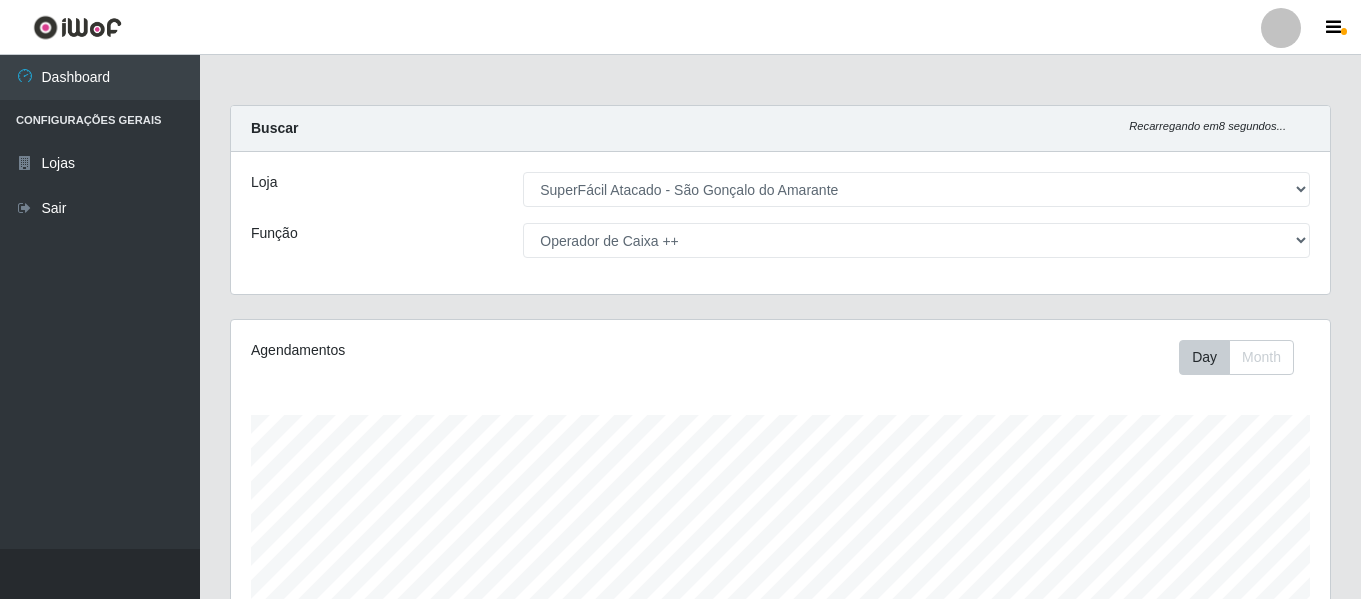 click on "[Selecione...] Auxiliar de Estacionamento Auxiliar de Estacionamento + Auxiliar de Estacionamento ++ Balconista de Padaria  Balconista de Padaria + Embalador Embalador + Embalador ++ Operador de Caixa Operador de Caixa + Operador de Caixa ++ Repositor de Hortifruti Repositor de Hortifruti + Repositor de Hortifruti ++" at bounding box center [916, 240] 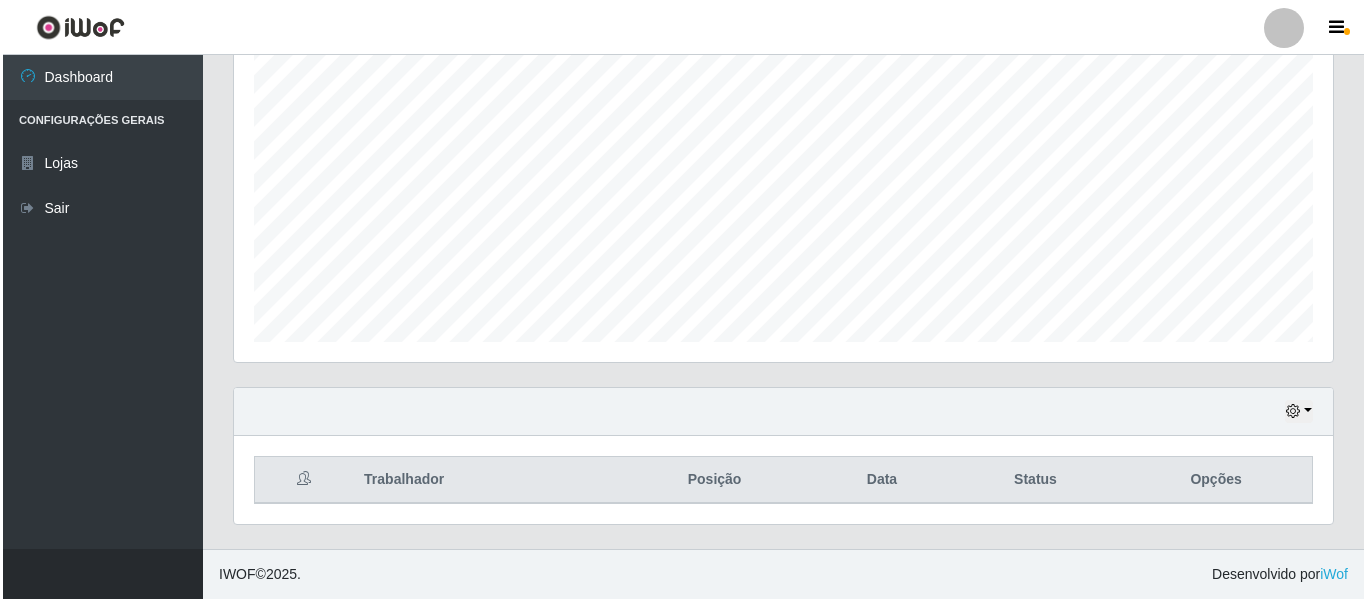 scroll, scrollTop: 0, scrollLeft: 0, axis: both 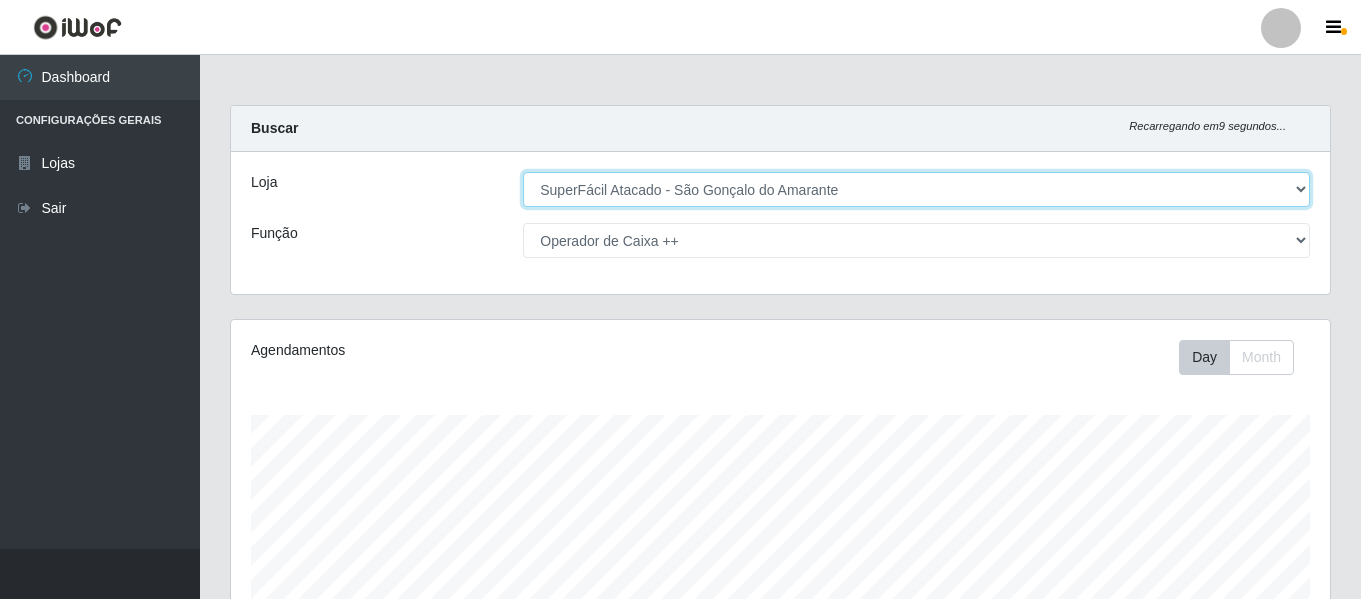 click on "[Selecione...] SuperFácil Atacado - [CITY]" at bounding box center [916, 189] 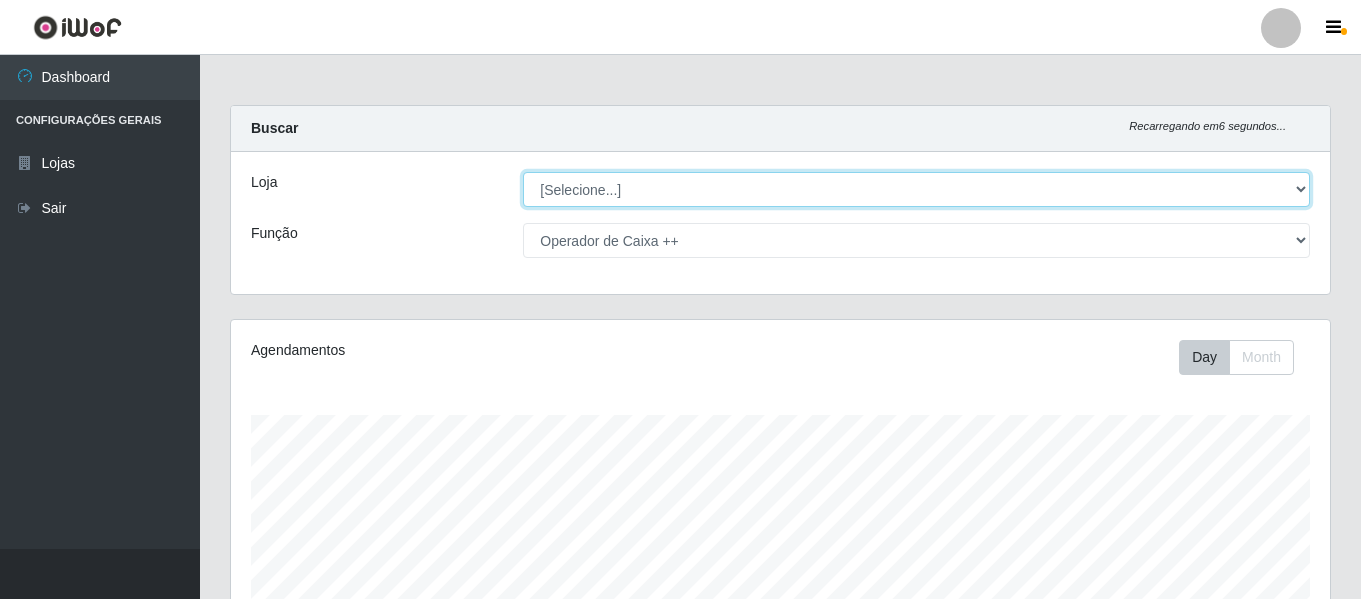 click on "[Selecione...] SuperFácil Atacado - [CITY]" at bounding box center (916, 189) 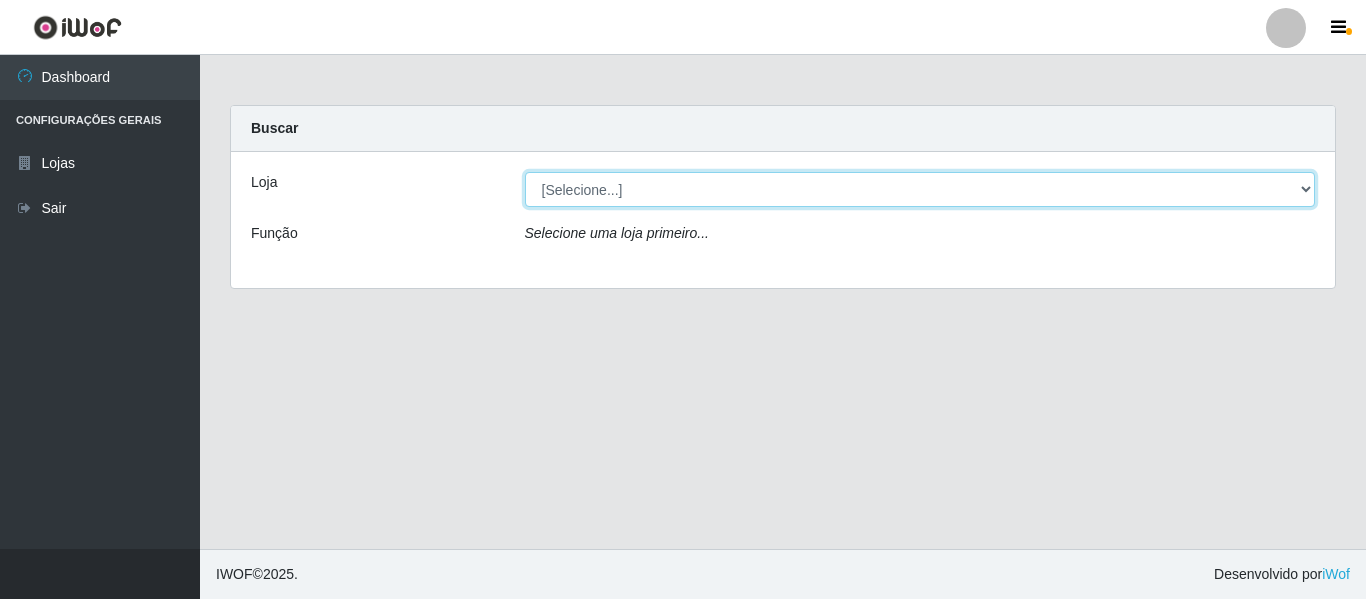 click on "[Selecione...] SuperFácil Atacado - [CITY]" at bounding box center [920, 189] 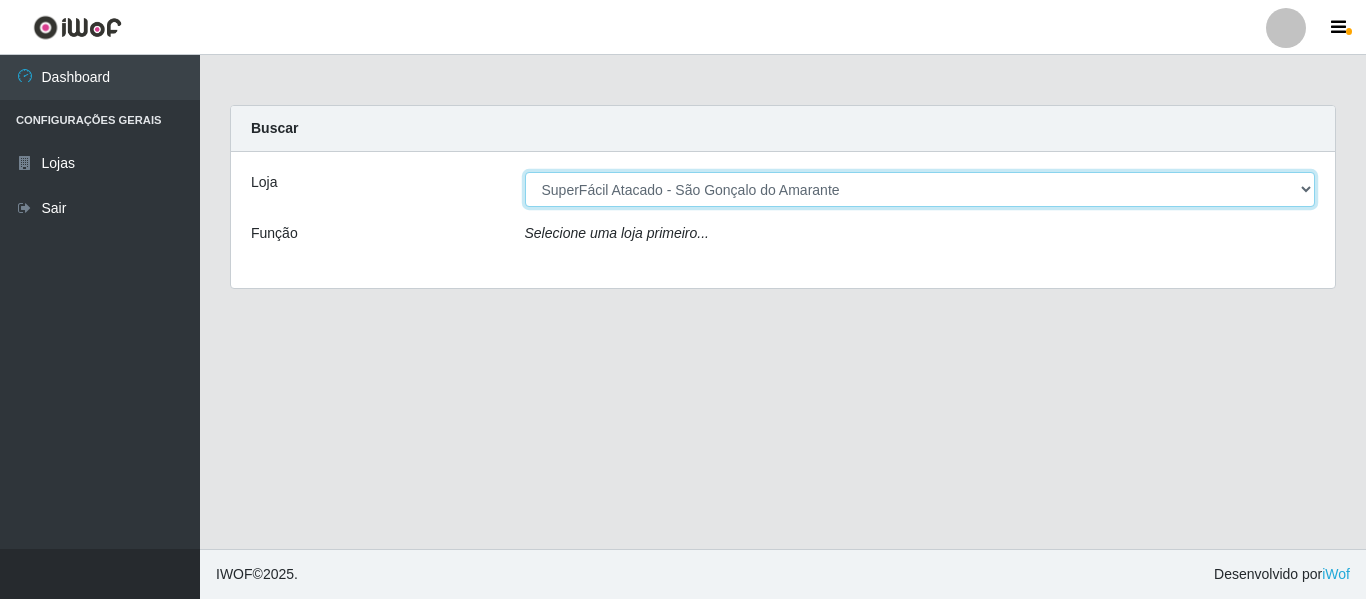 click on "[Selecione...] SuperFácil Atacado - [CITY]" at bounding box center [920, 189] 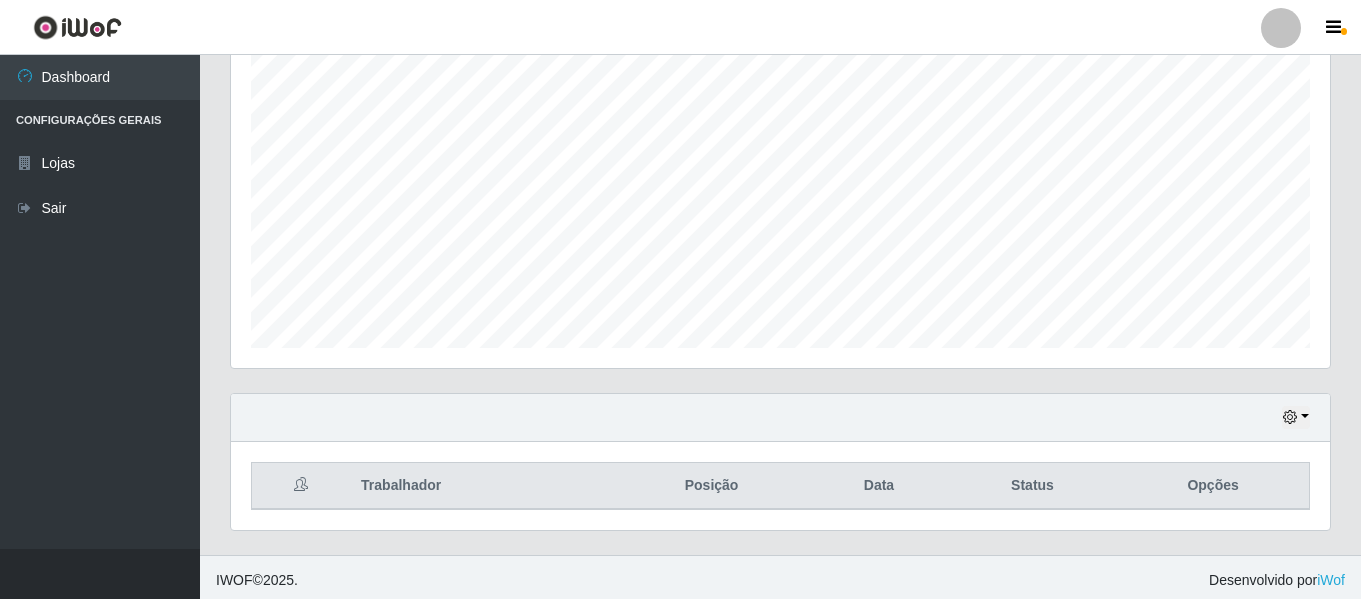 scroll, scrollTop: 373, scrollLeft: 0, axis: vertical 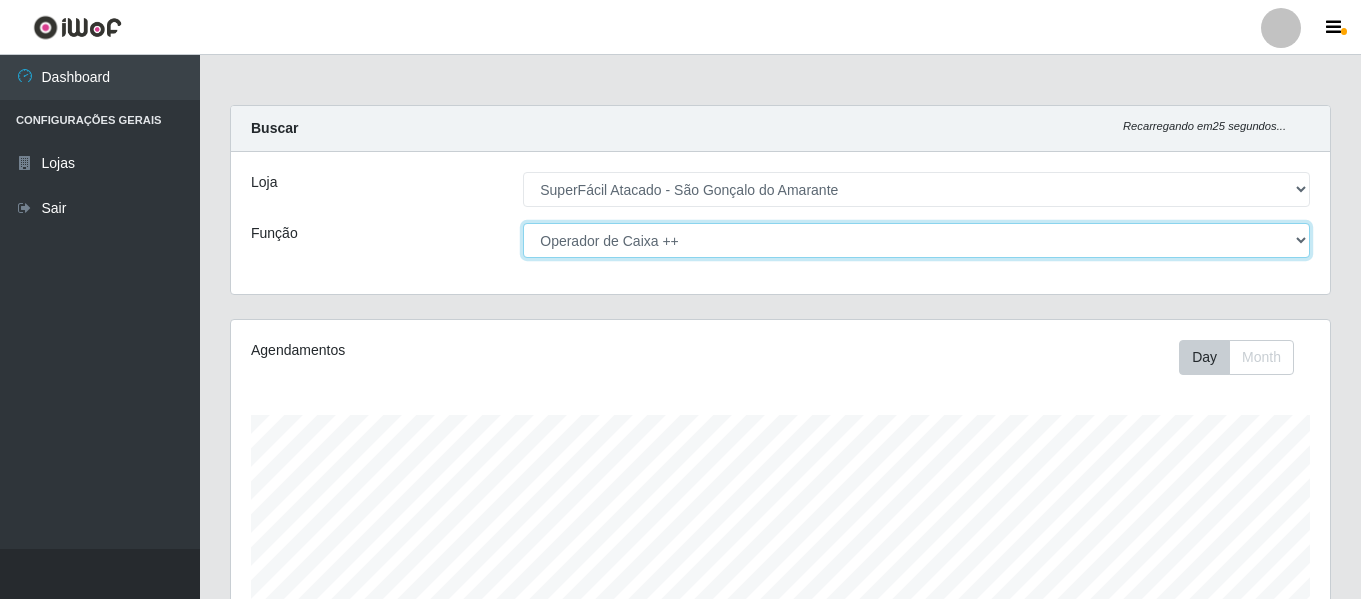 click on "[Selecione...] Auxiliar de Estacionamento Auxiliar de Estacionamento + Auxiliar de Estacionamento ++ Balconista de Padaria  Balconista de Padaria + Embalador Embalador + Embalador ++ Operador de Caixa Operador de Caixa + Operador de Caixa ++ Repositor de Hortifruti Repositor de Hortifruti + Repositor de Hortifruti ++" at bounding box center (916, 240) 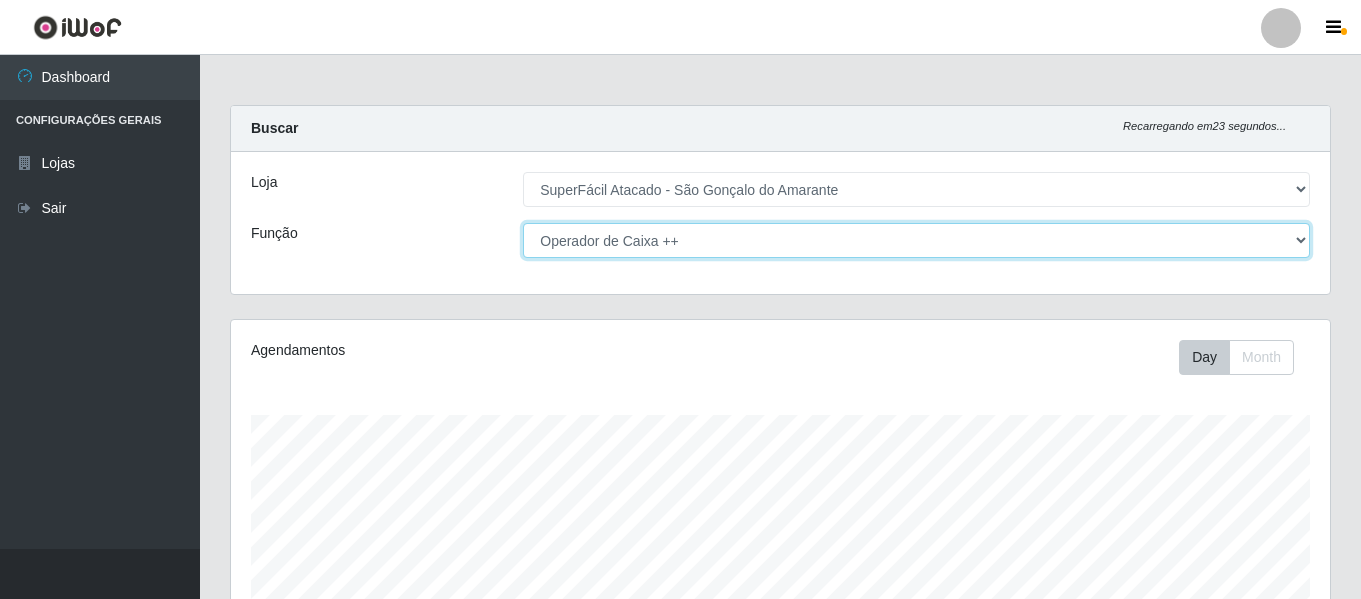 click on "[Selecione...] Auxiliar de Estacionamento Auxiliar de Estacionamento + Auxiliar de Estacionamento ++ Balconista de Padaria  Balconista de Padaria + Embalador Embalador + Embalador ++ Operador de Caixa Operador de Caixa + Operador de Caixa ++ Repositor de Hortifruti Repositor de Hortifruti + Repositor de Hortifruti ++" at bounding box center [916, 240] 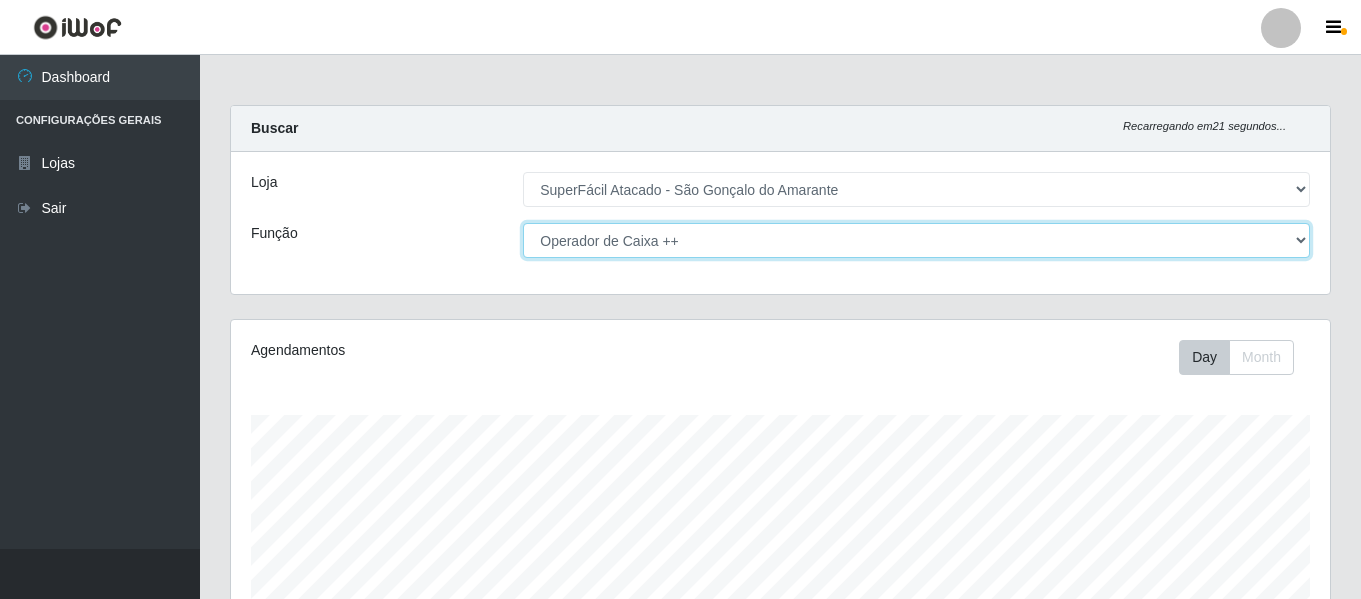 select on "[Selecione...]" 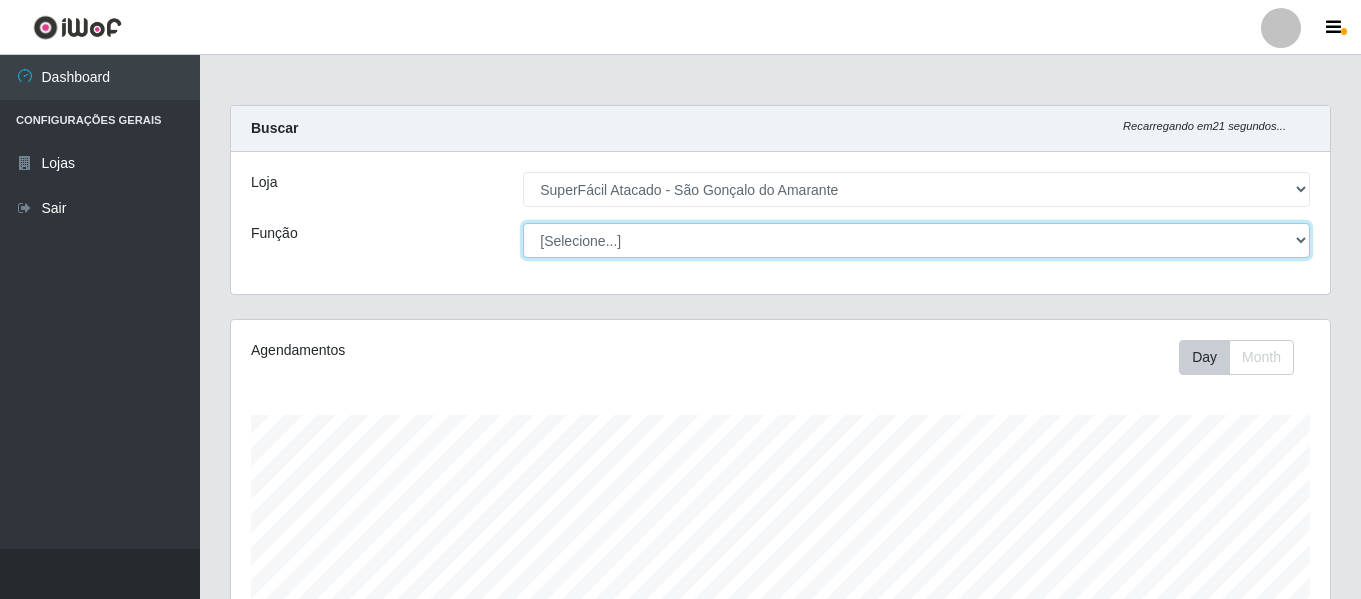 click on "[Selecione...] Auxiliar de Estacionamento Auxiliar de Estacionamento + Auxiliar de Estacionamento ++ Balconista de Padaria  Balconista de Padaria + Embalador Embalador + Embalador ++ Operador de Caixa Operador de Caixa + Operador de Caixa ++ Repositor de Hortifruti Repositor de Hortifruti + Repositor de Hortifruti ++" at bounding box center (916, 240) 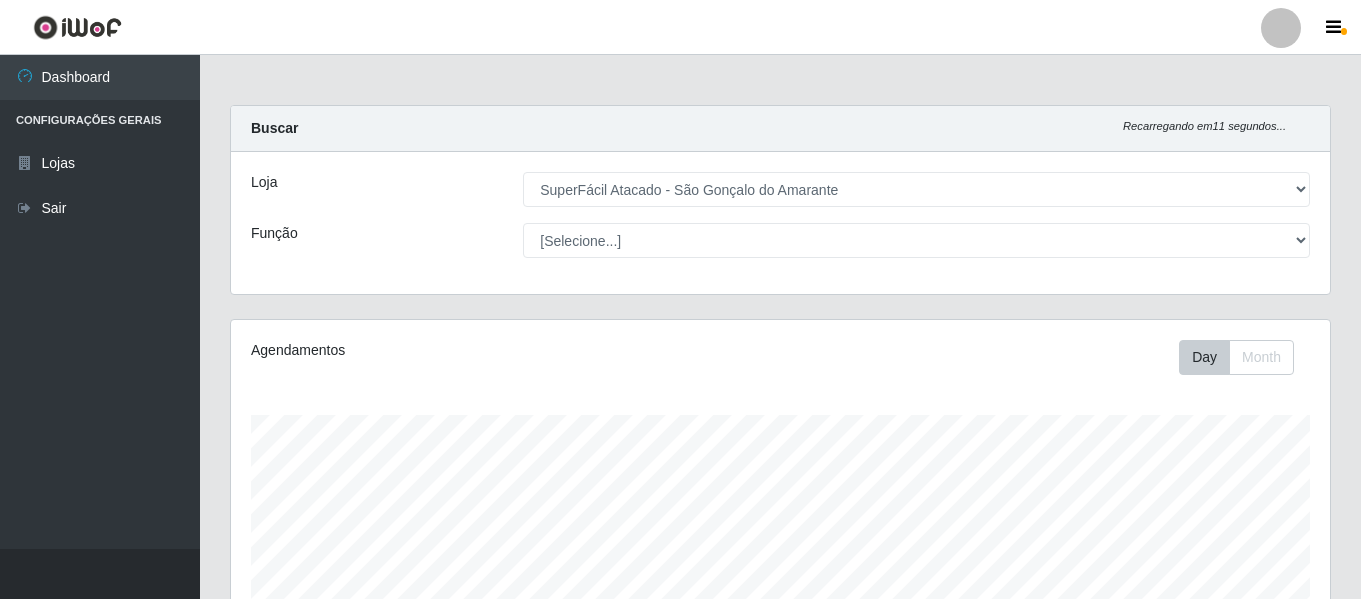 click on "Loja [Selecione...] SuperFácil Atacado - [CITY] Função [Selecione...] Auxiliar de Estacionamento Auxiliar de Estacionamento + Auxiliar de Estacionamento ++ Balconista de Padaria  Balconista de Padaria + Embalador Embalador + Embalador ++ Operador de Caixa Operador de Caixa + Operador de Caixa ++ Repositor de Hortifruti Repositor de Hortifruti + Repositor de Hortifruti ++" at bounding box center (780, 223) 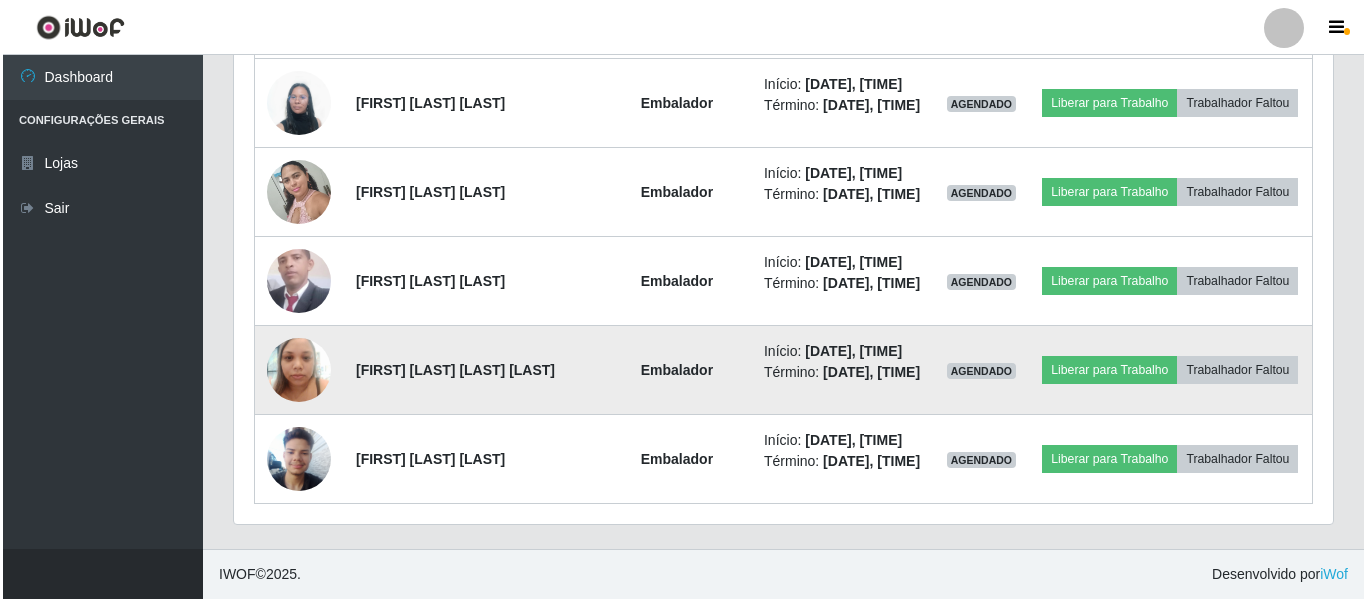 scroll, scrollTop: 1400, scrollLeft: 0, axis: vertical 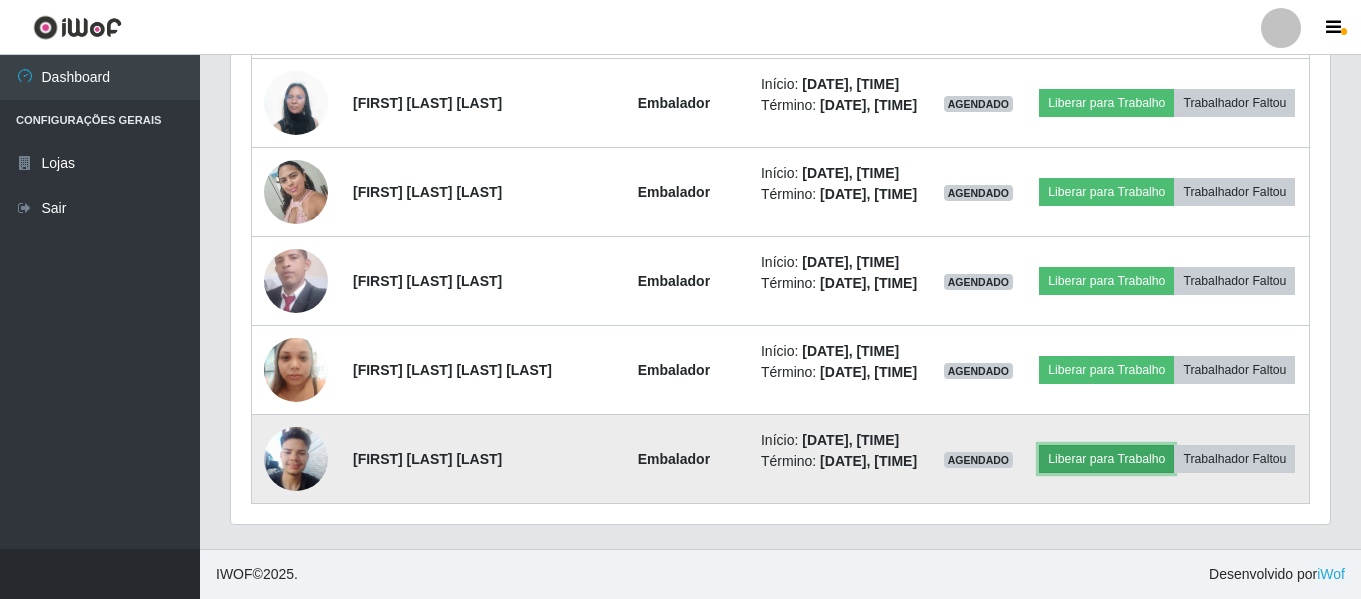 click on "Liberar para Trabalho" at bounding box center (1106, 459) 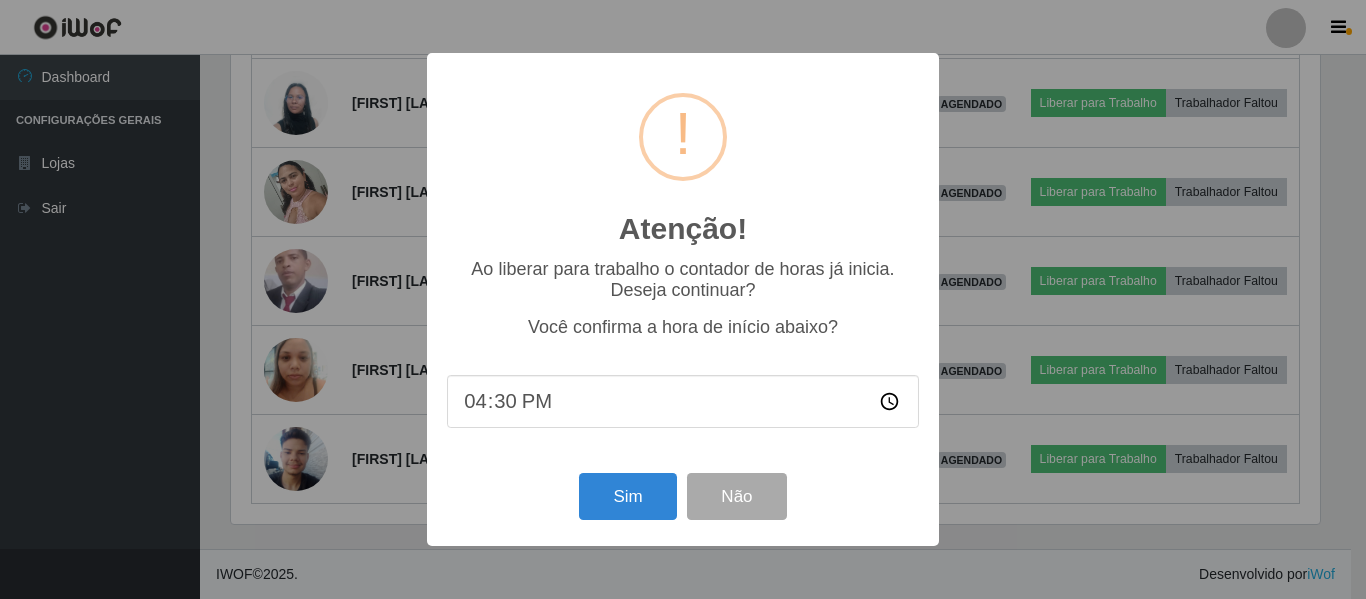 scroll, scrollTop: 999585, scrollLeft: 998911, axis: both 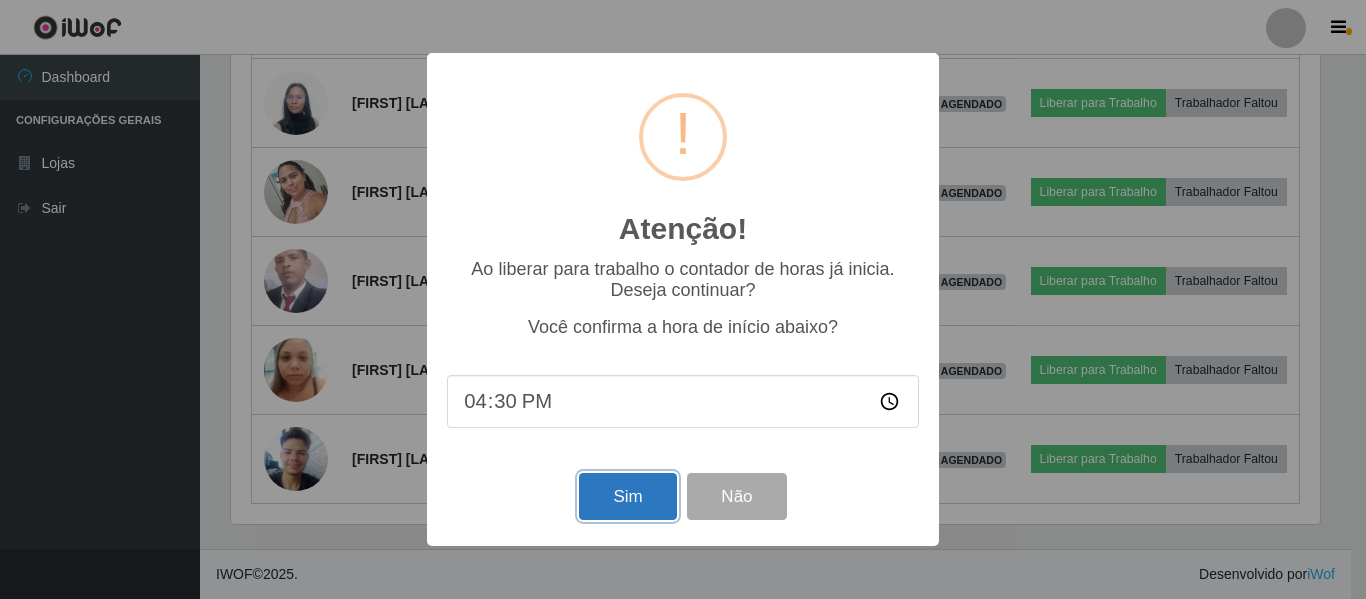 click on "Sim" at bounding box center (627, 496) 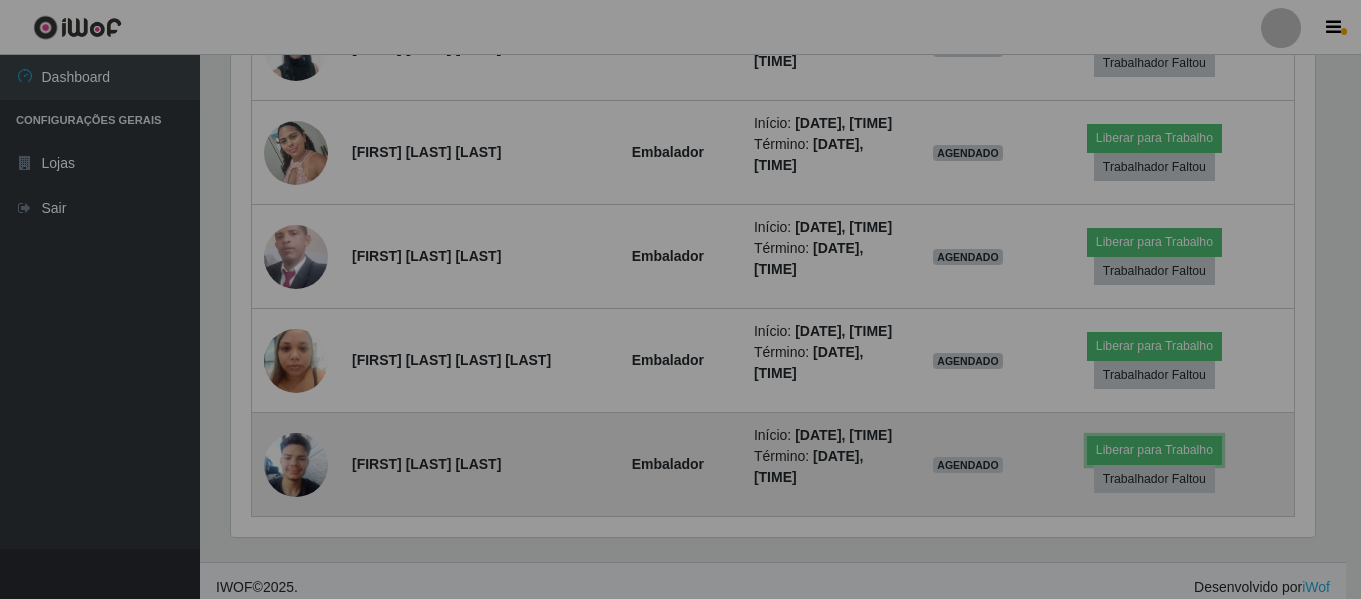 scroll, scrollTop: 999585, scrollLeft: 998901, axis: both 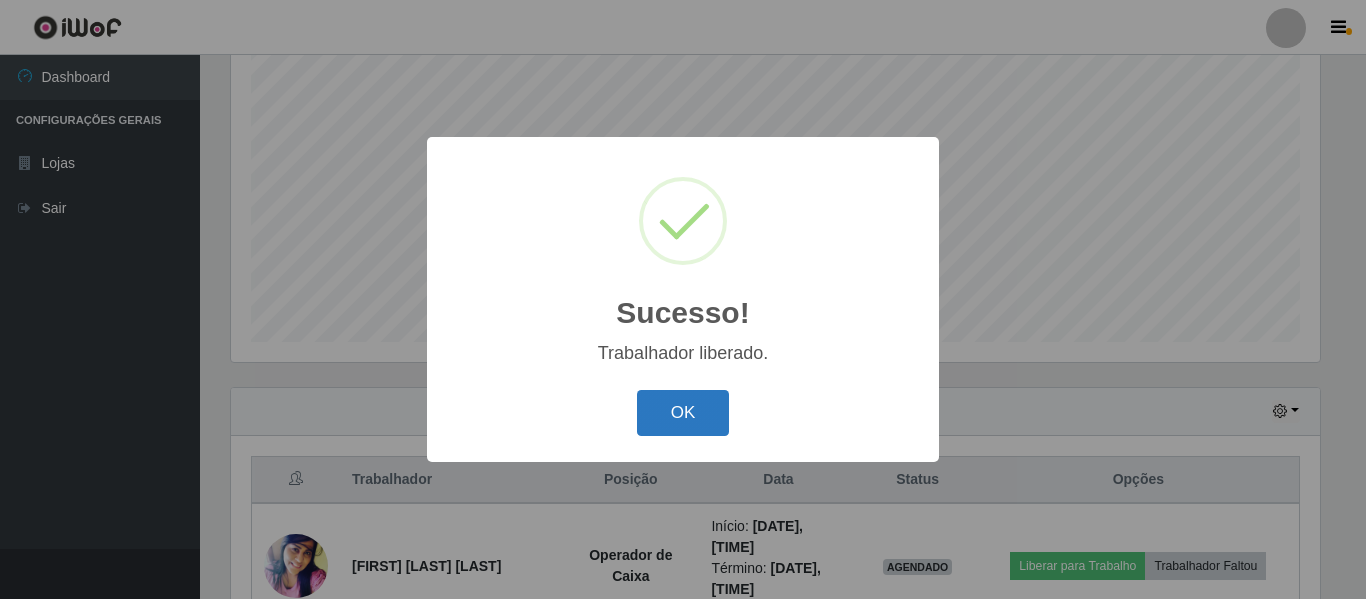 click on "OK" at bounding box center [683, 413] 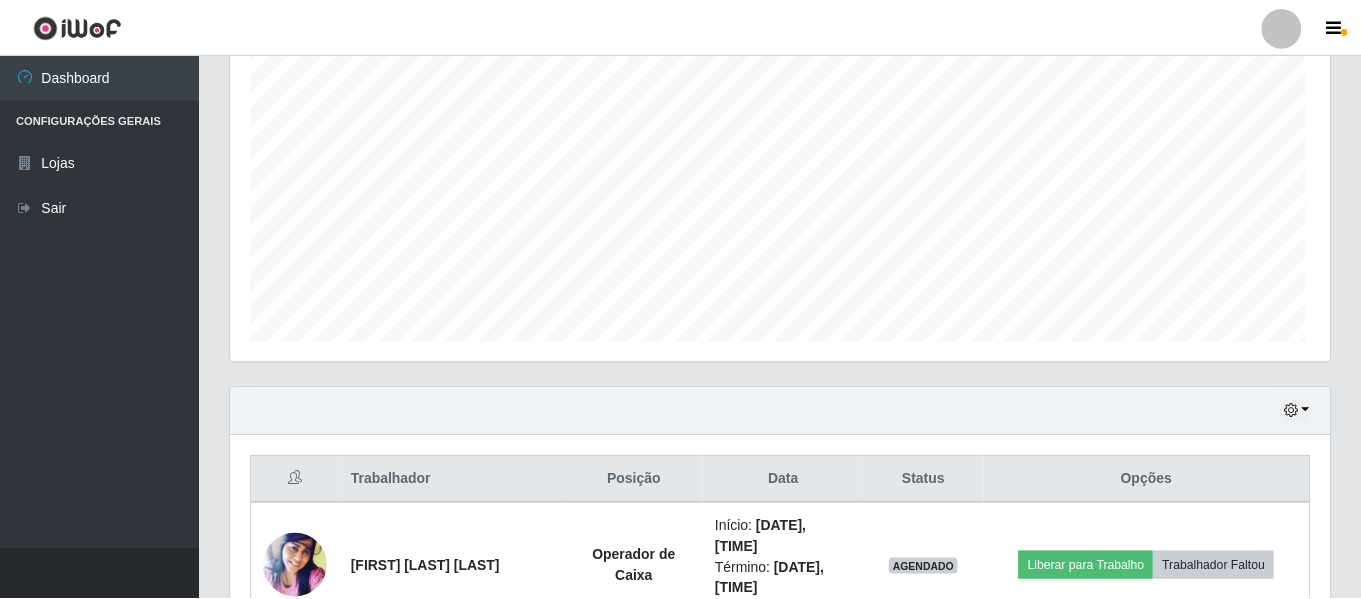 scroll, scrollTop: 573, scrollLeft: 0, axis: vertical 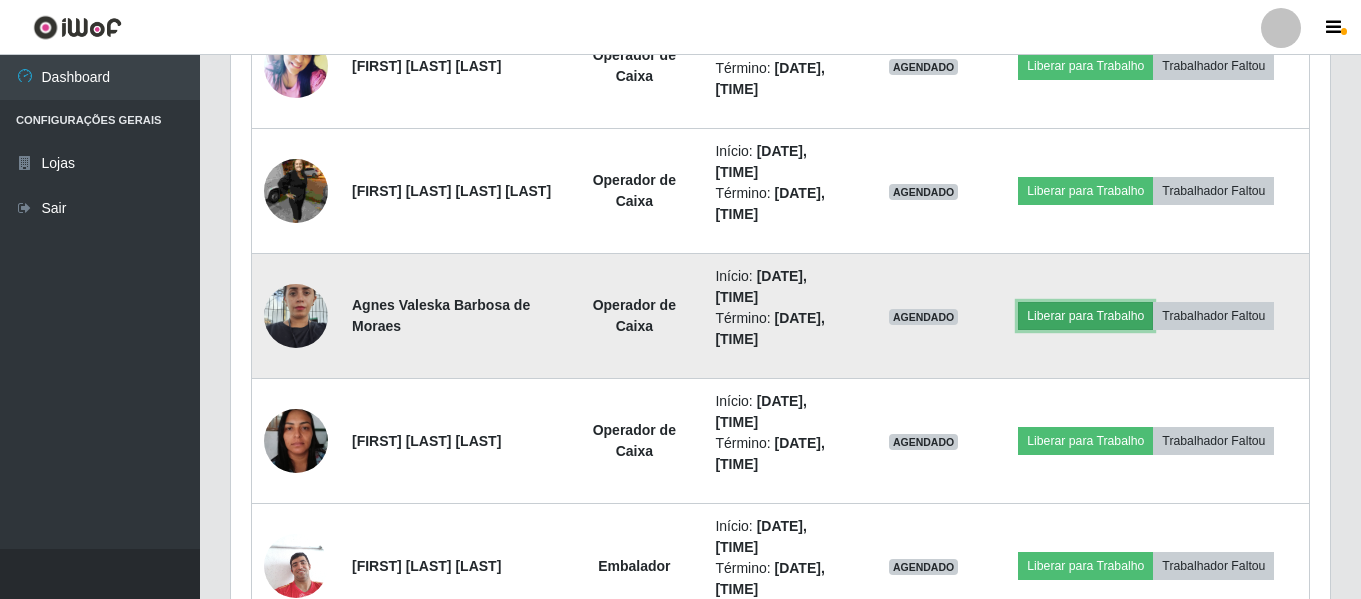 click on "Liberar para Trabalho" at bounding box center (1085, 316) 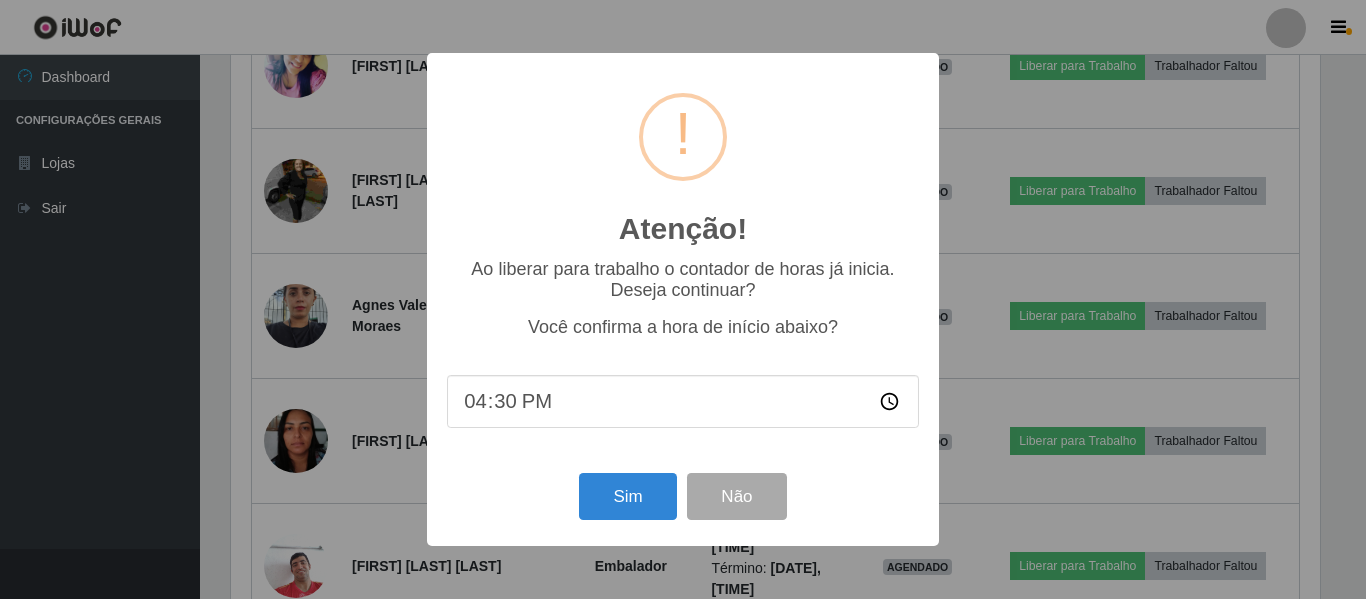 scroll, scrollTop: 999585, scrollLeft: 998911, axis: both 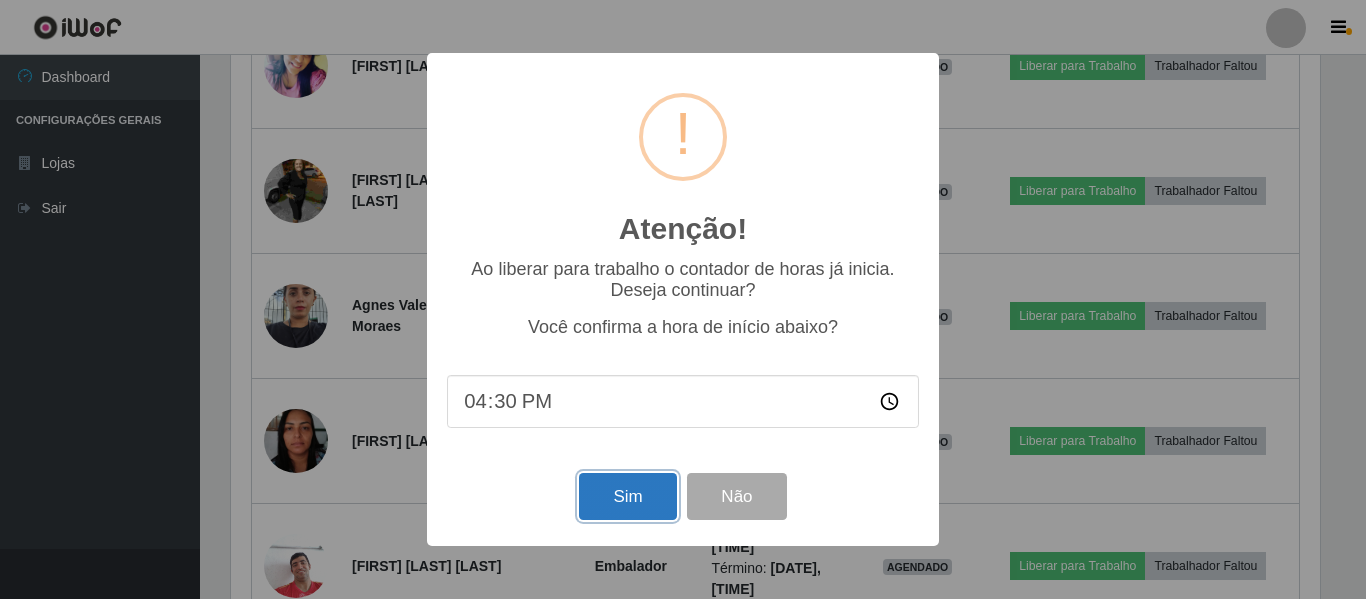 click on "Sim" at bounding box center (627, 496) 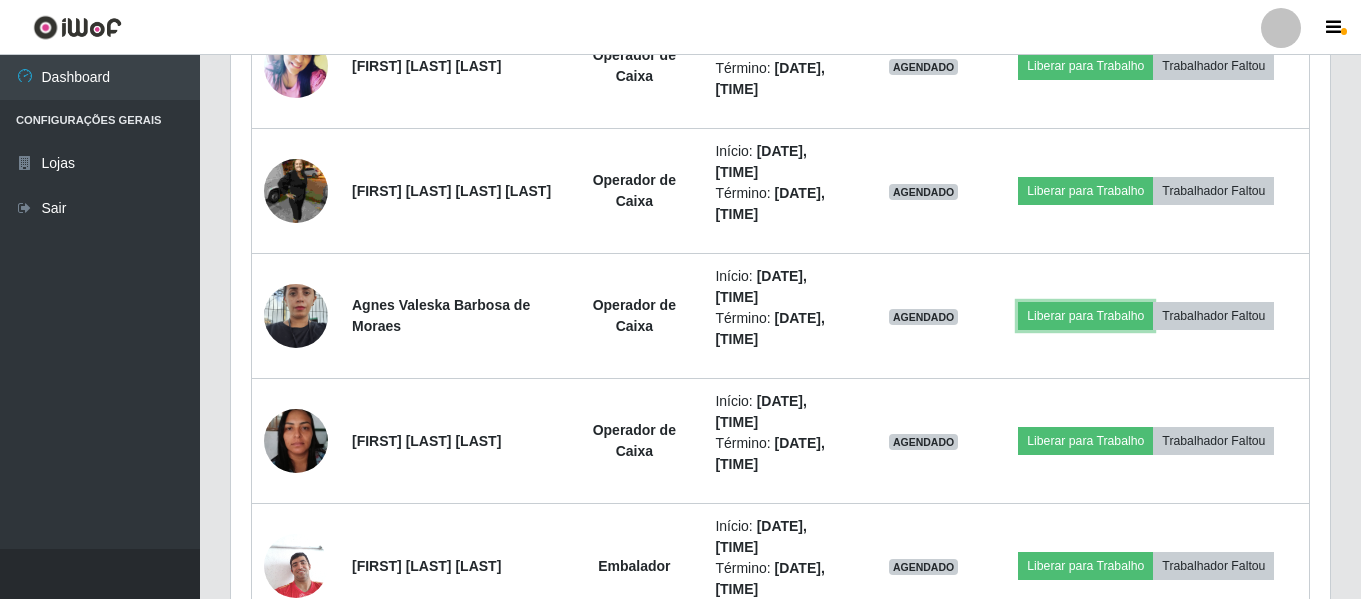 scroll, scrollTop: 999585, scrollLeft: 998901, axis: both 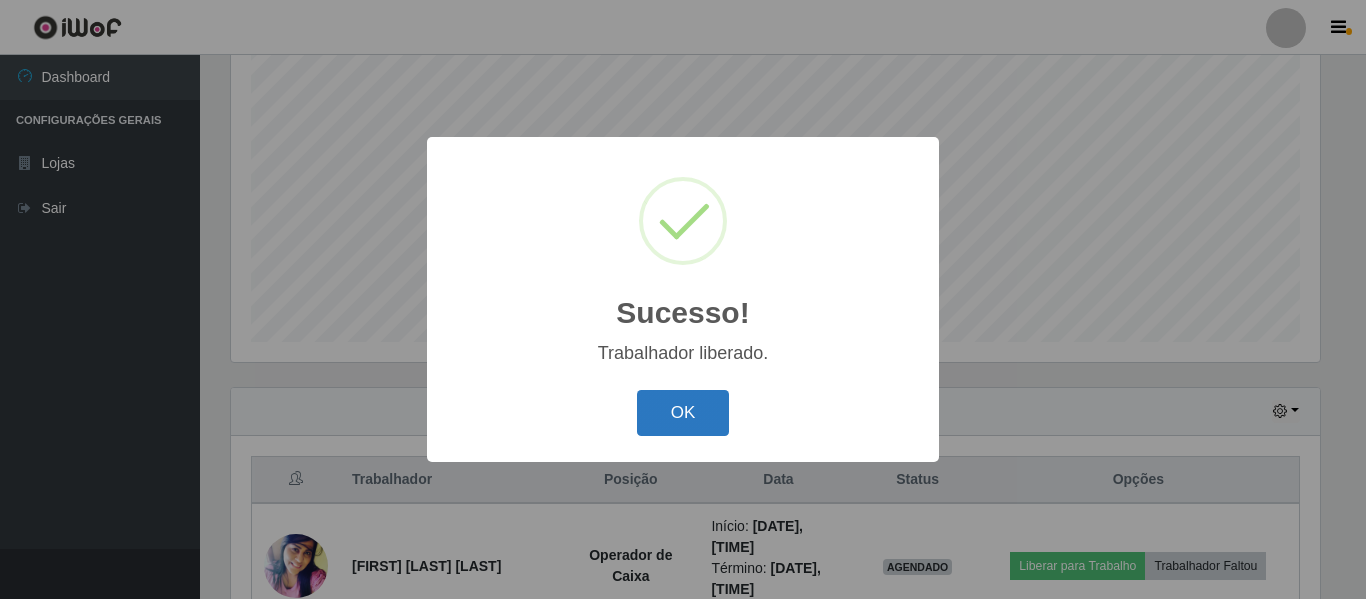 click on "OK" at bounding box center (683, 413) 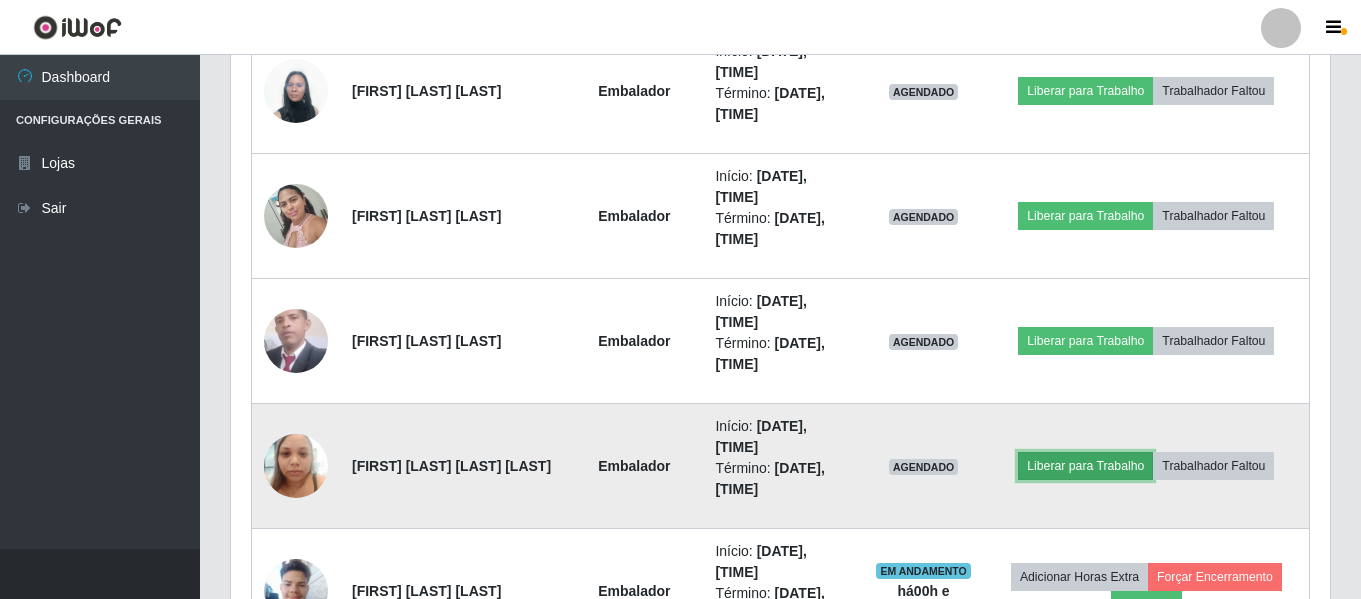 click on "Liberar para Trabalho" at bounding box center (1085, 466) 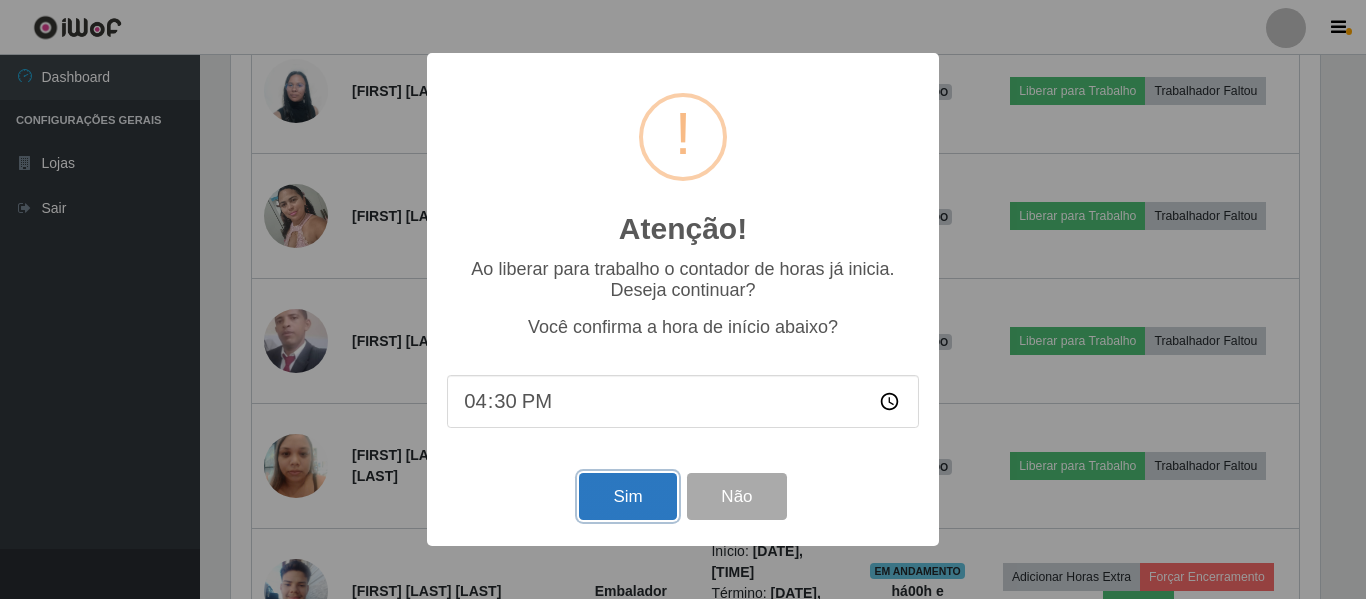 click on "Sim" at bounding box center [627, 496] 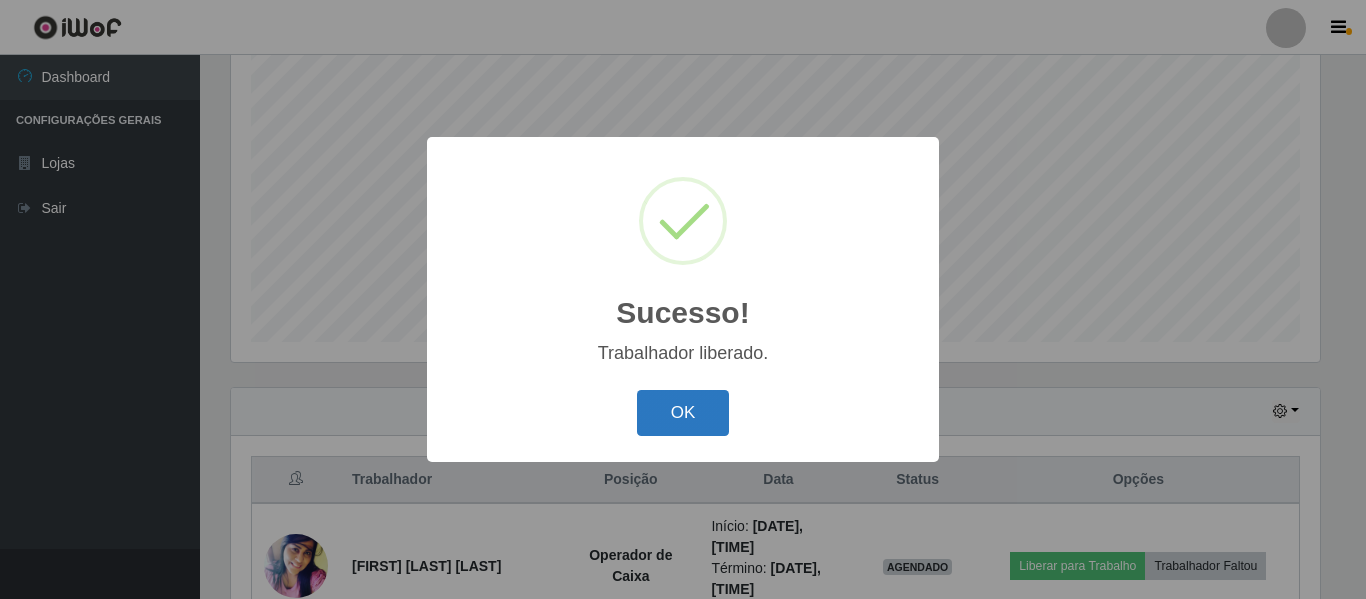 click on "OK" at bounding box center (683, 413) 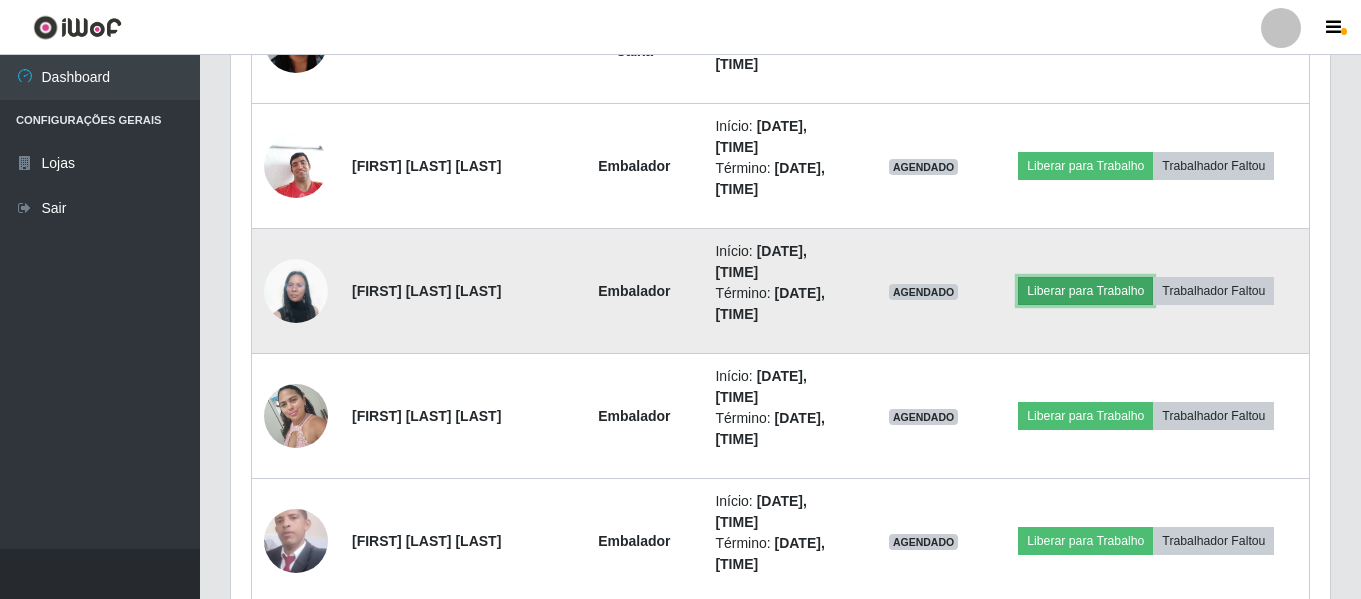 click on "Liberar para Trabalho" at bounding box center (1085, 291) 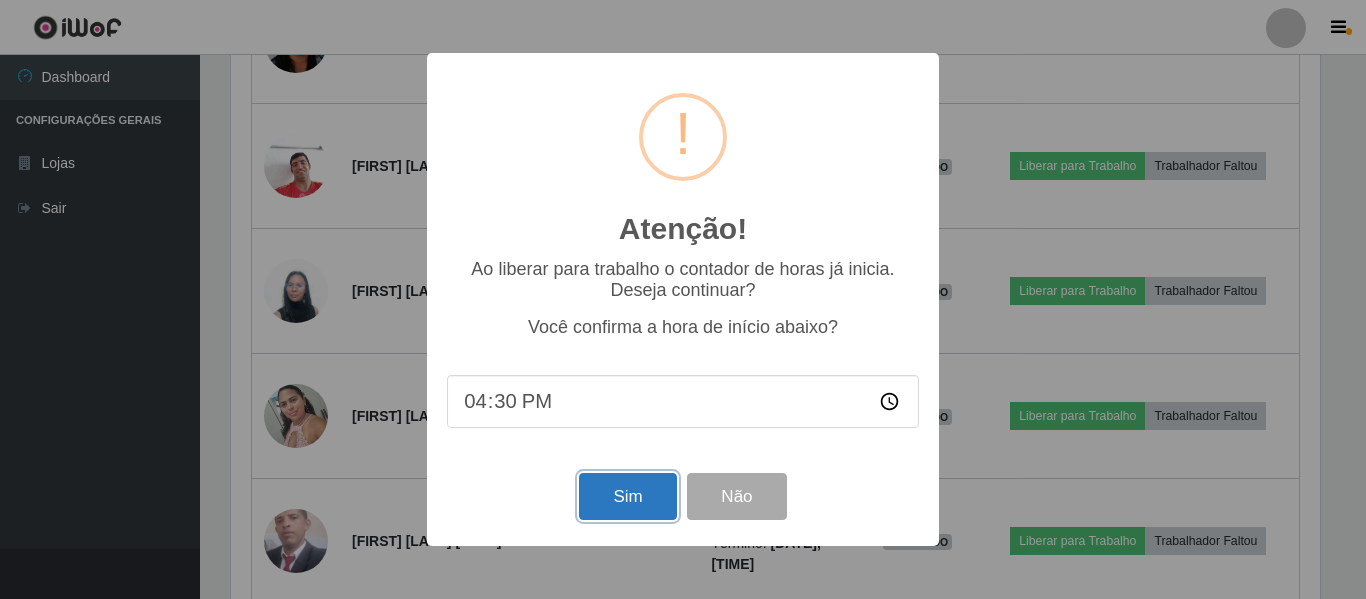 click on "Sim" at bounding box center [627, 496] 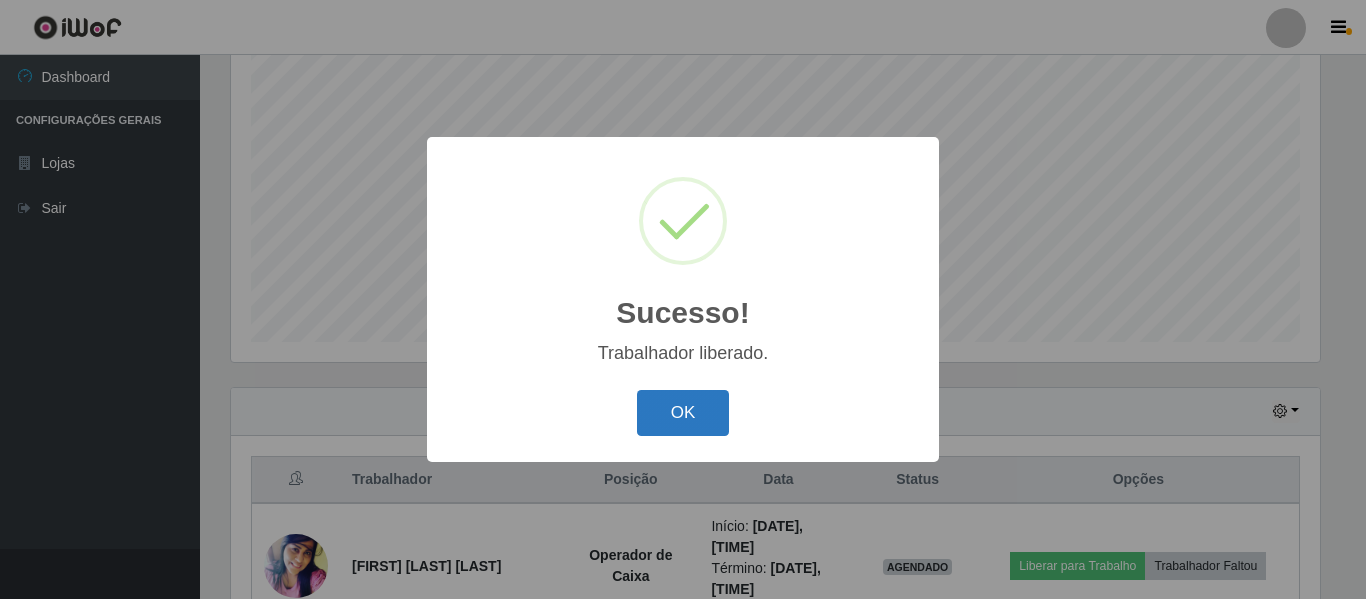 click on "OK" at bounding box center [683, 413] 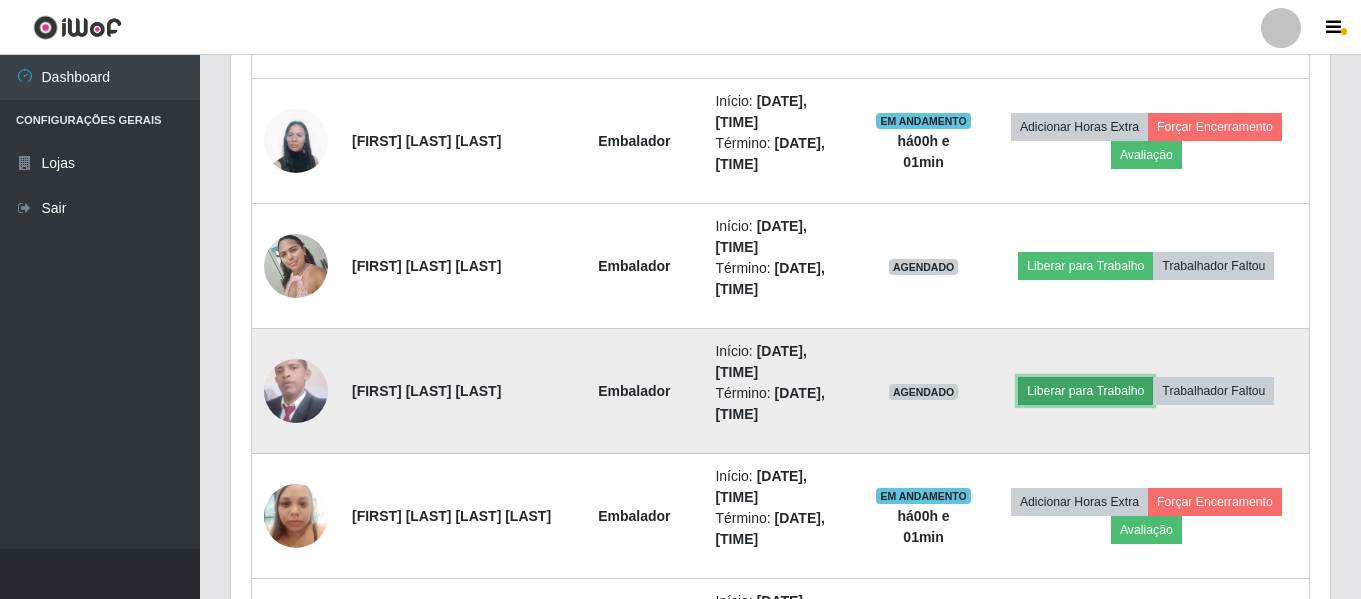 click on "Liberar para Trabalho" at bounding box center (1085, 391) 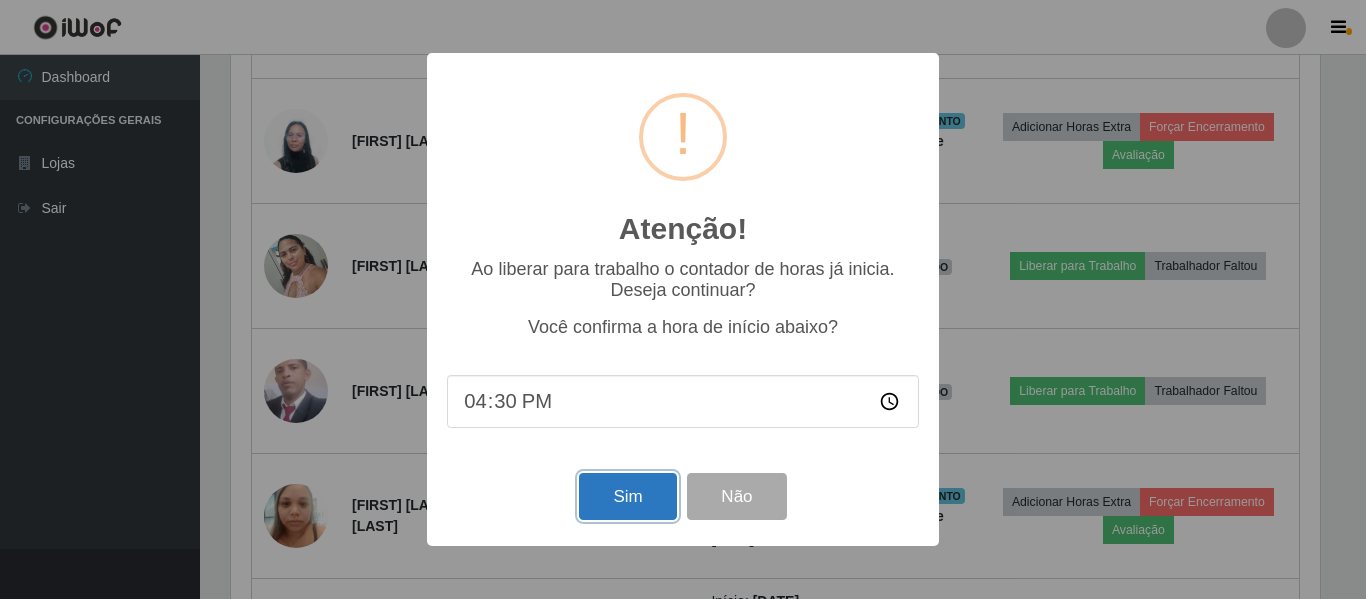 click on "Sim" at bounding box center (627, 496) 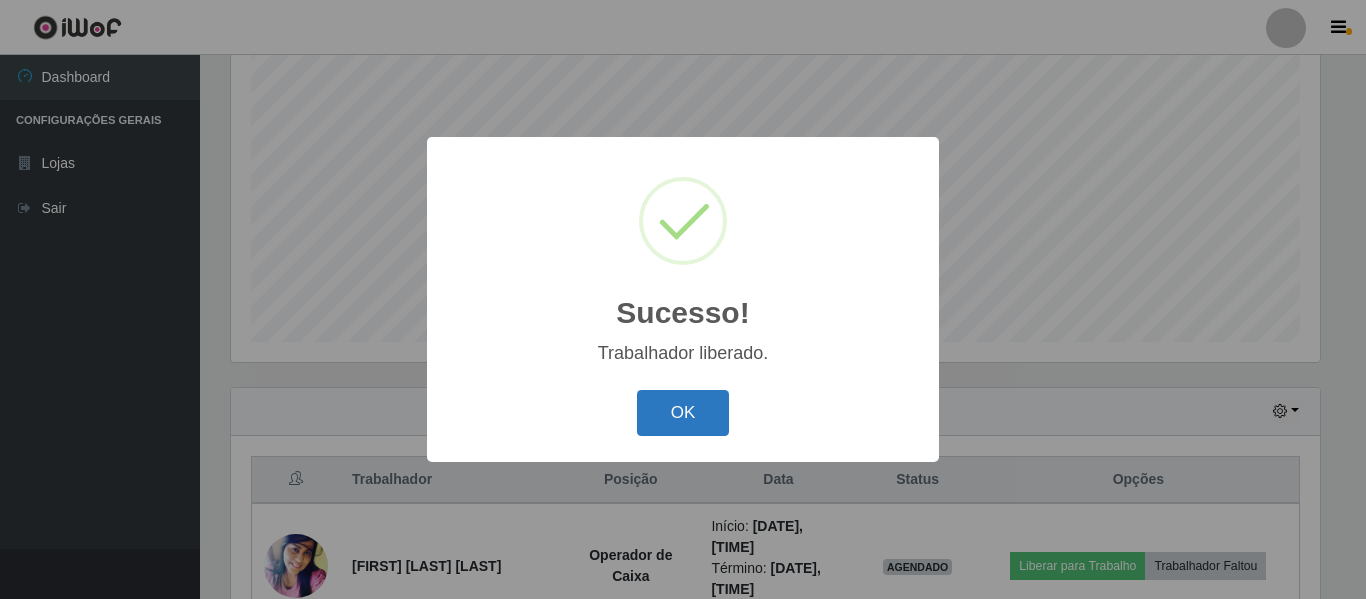 click on "OK" at bounding box center [683, 413] 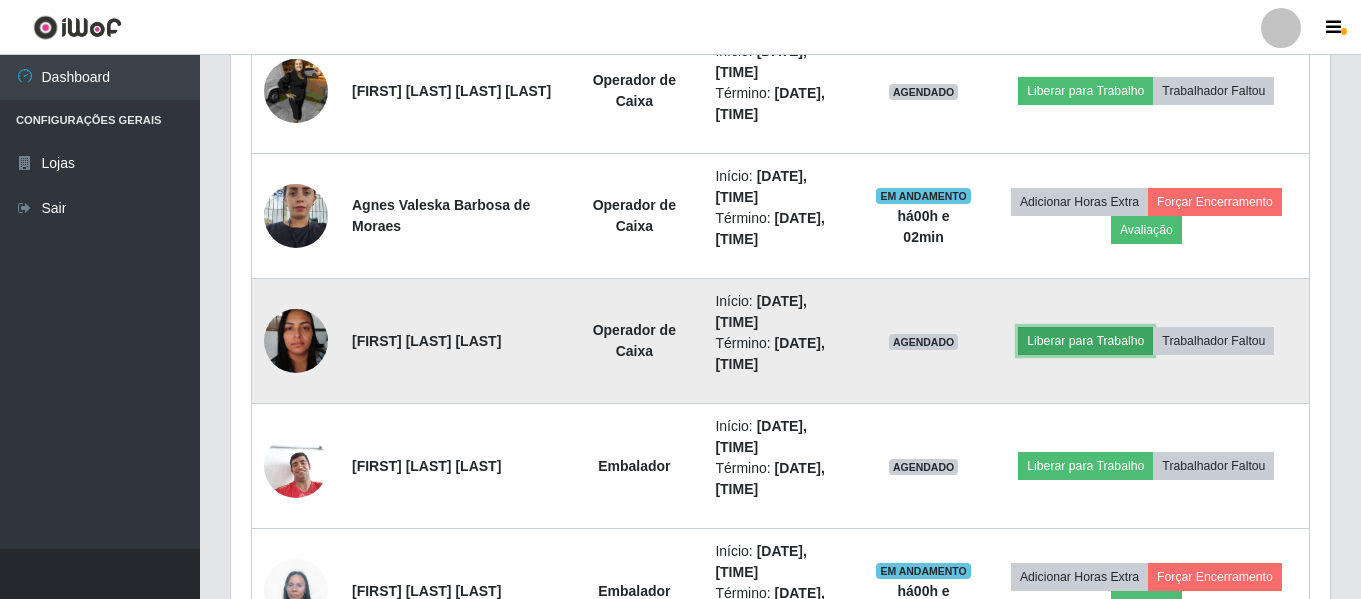 click on "Liberar para Trabalho" at bounding box center (1085, 341) 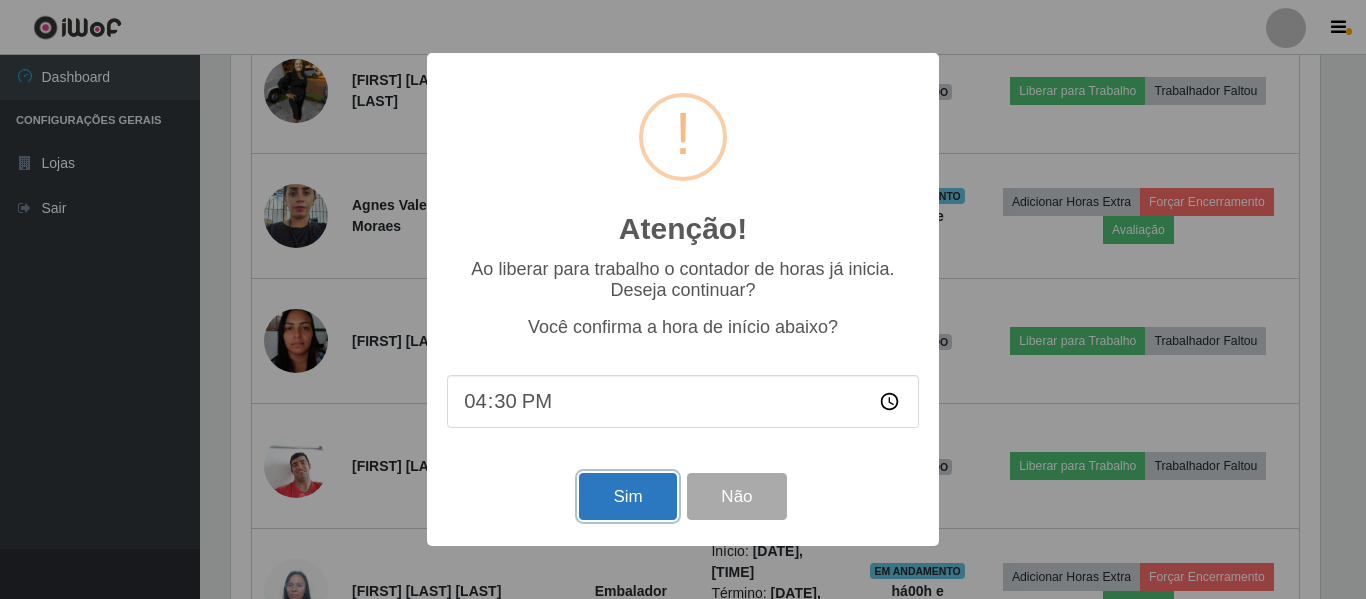 click on "Sim" at bounding box center (627, 496) 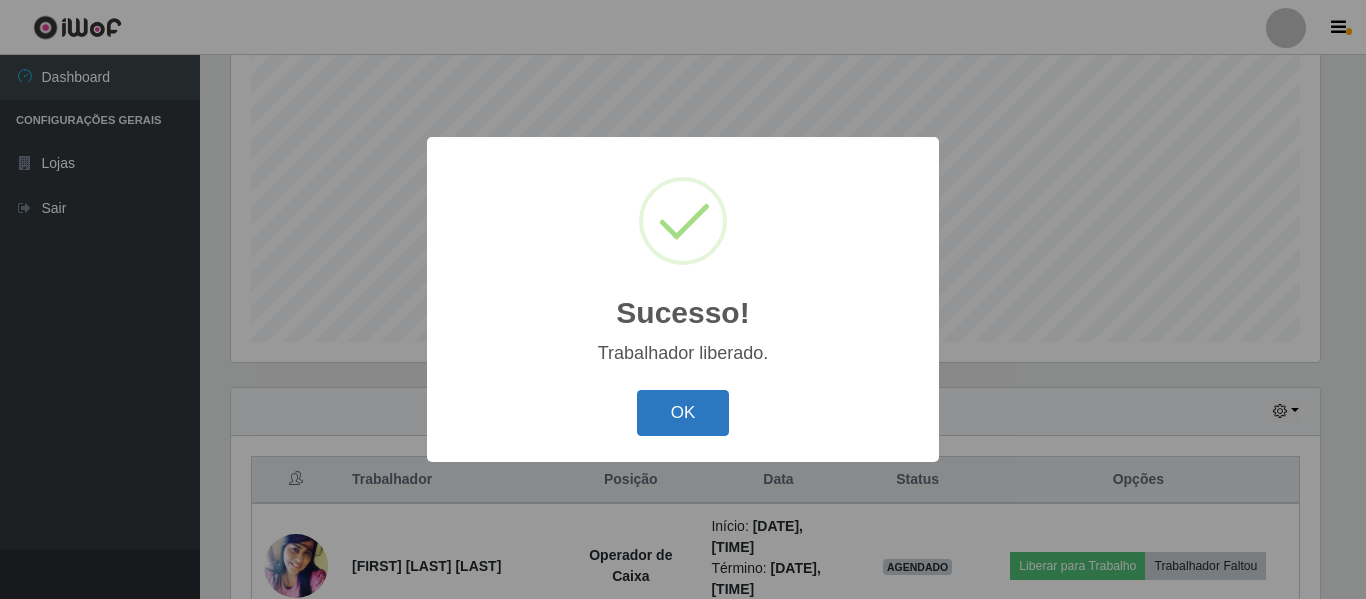 click on "OK" at bounding box center [683, 413] 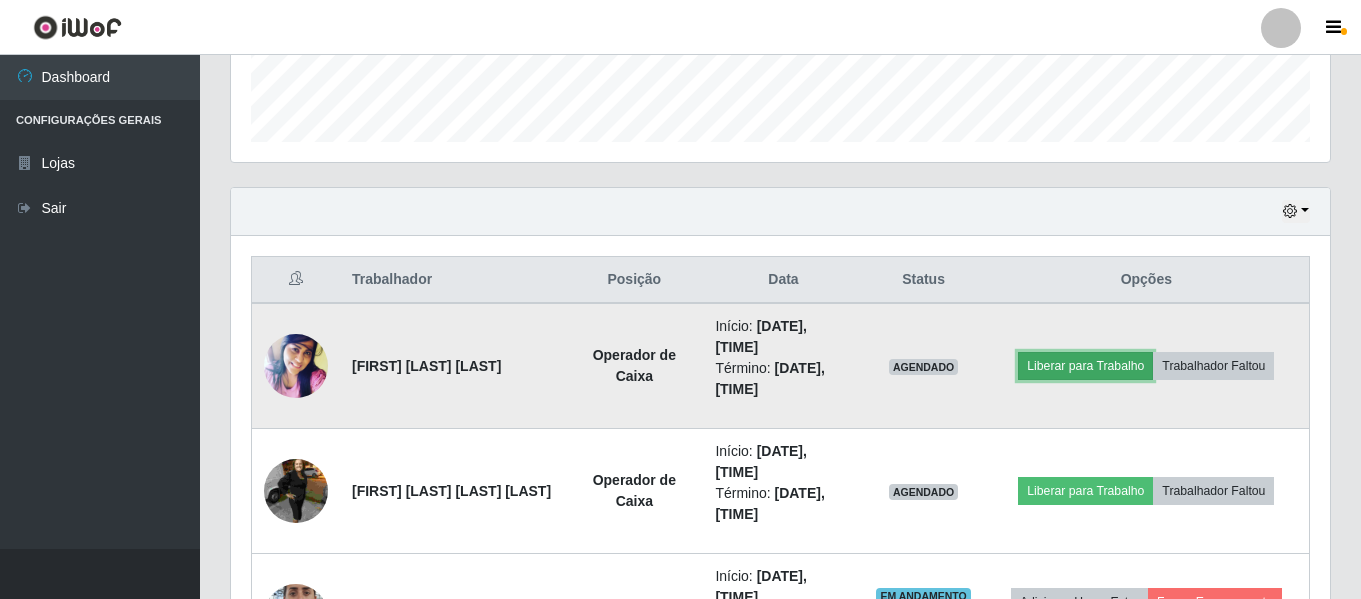 click on "Liberar para Trabalho" at bounding box center [1085, 366] 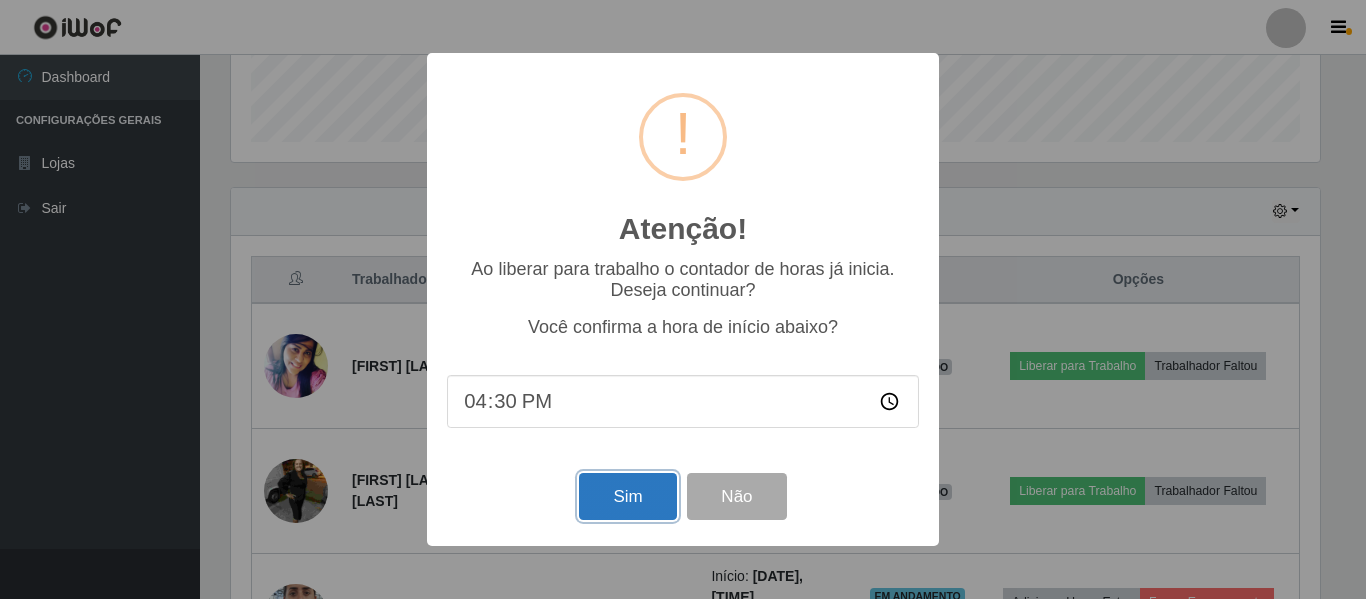 click on "Sim" at bounding box center [627, 496] 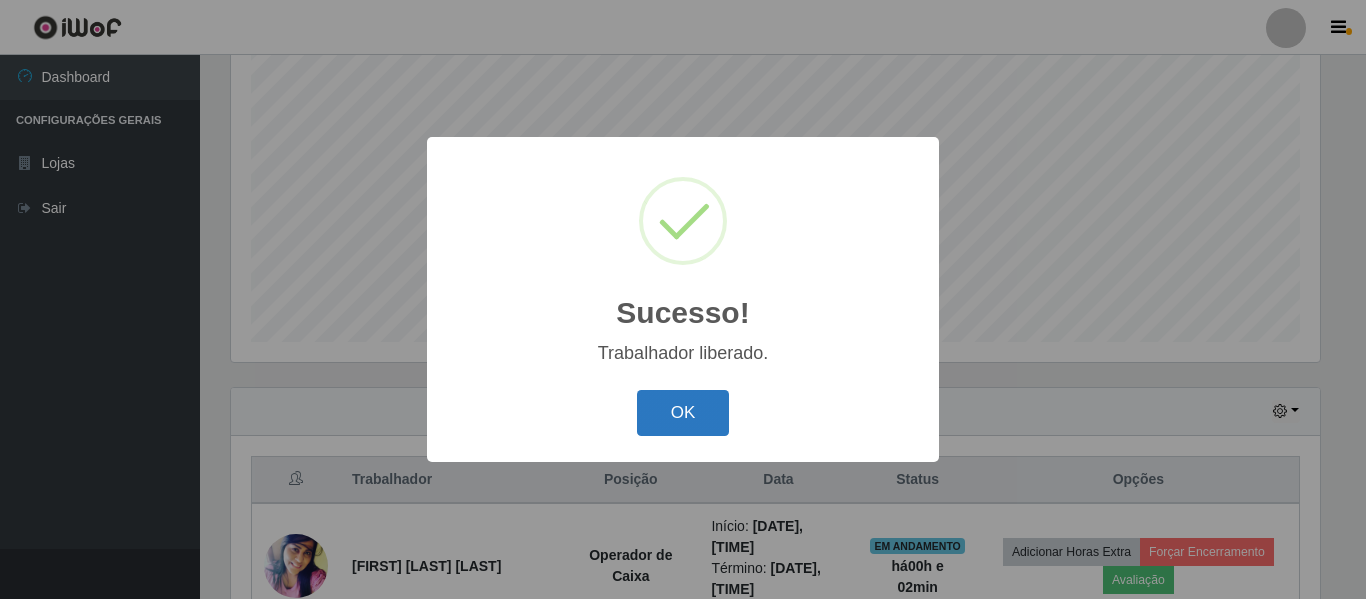click on "OK" at bounding box center (683, 413) 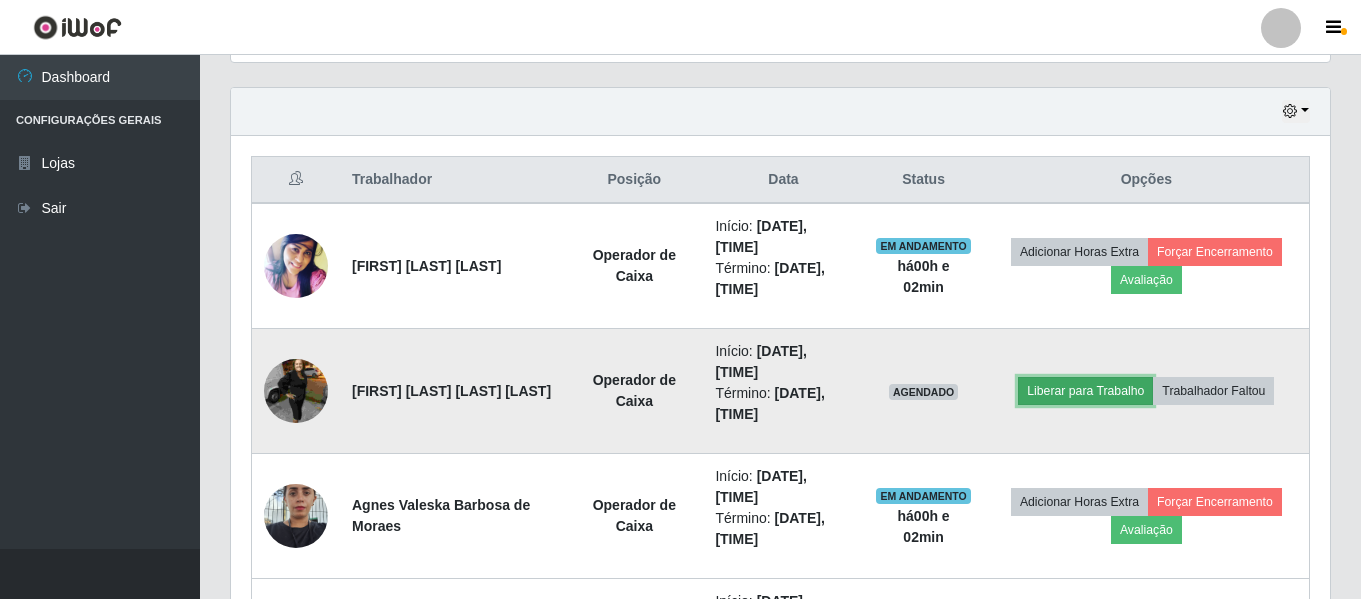 click on "Liberar para Trabalho" at bounding box center [1085, 391] 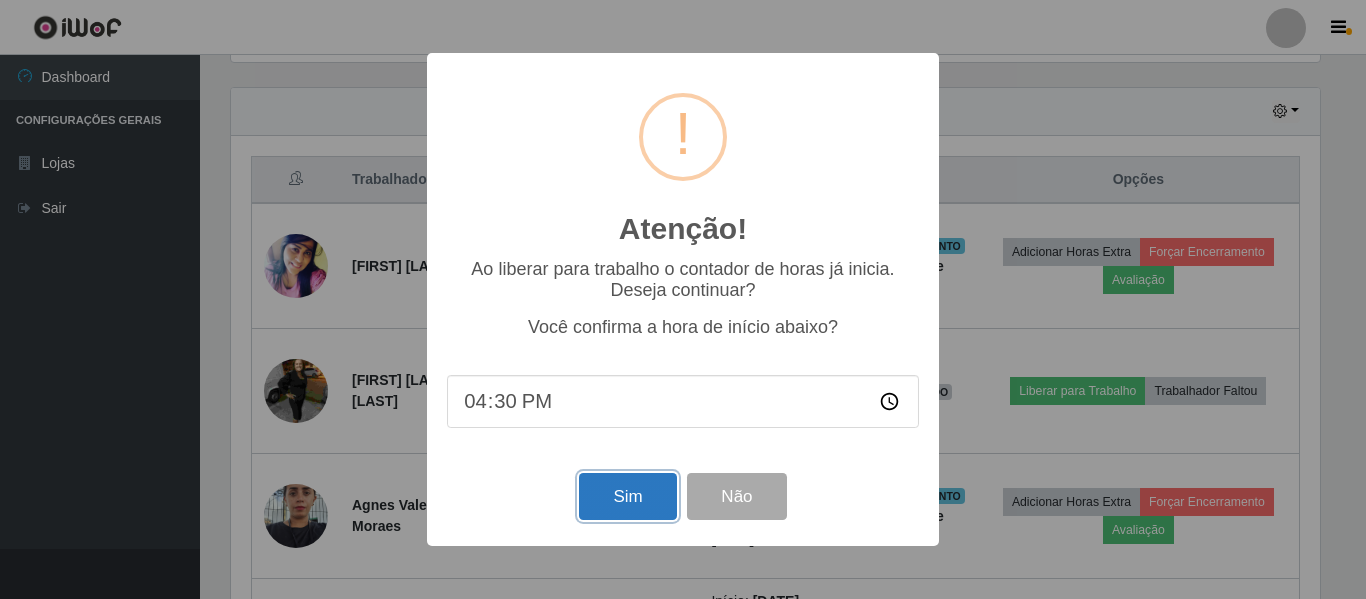 click on "Sim" at bounding box center [627, 496] 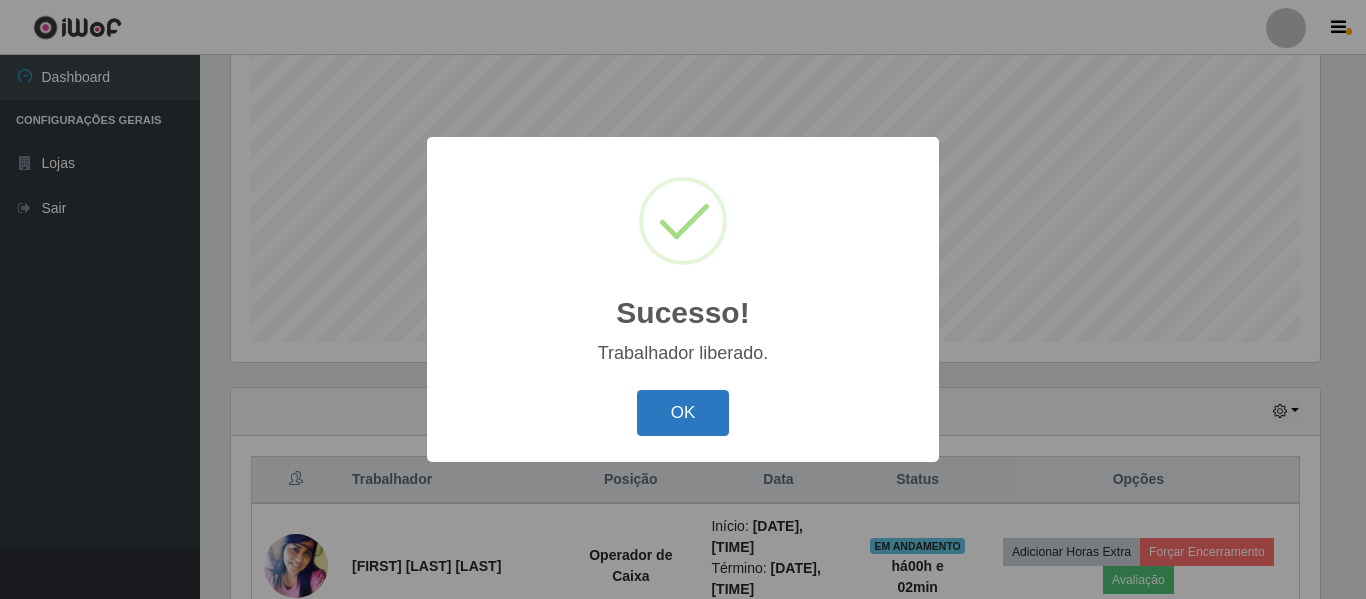 click on "OK" at bounding box center (683, 413) 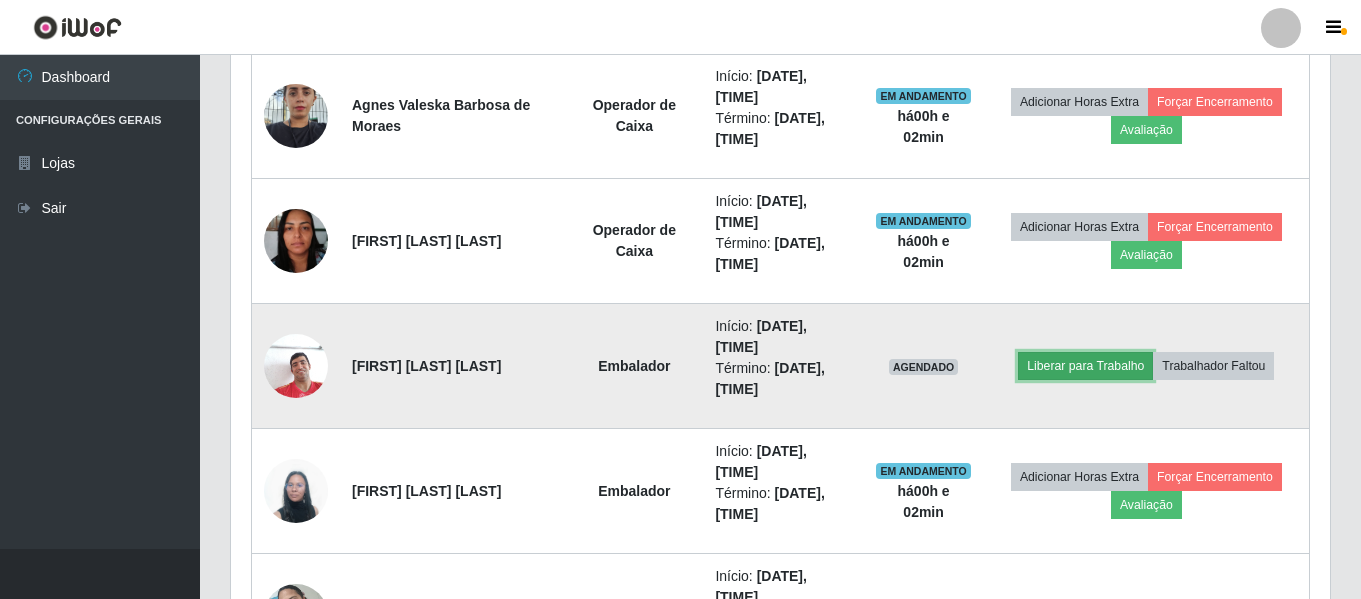 click on "Liberar para Trabalho" at bounding box center [1085, 366] 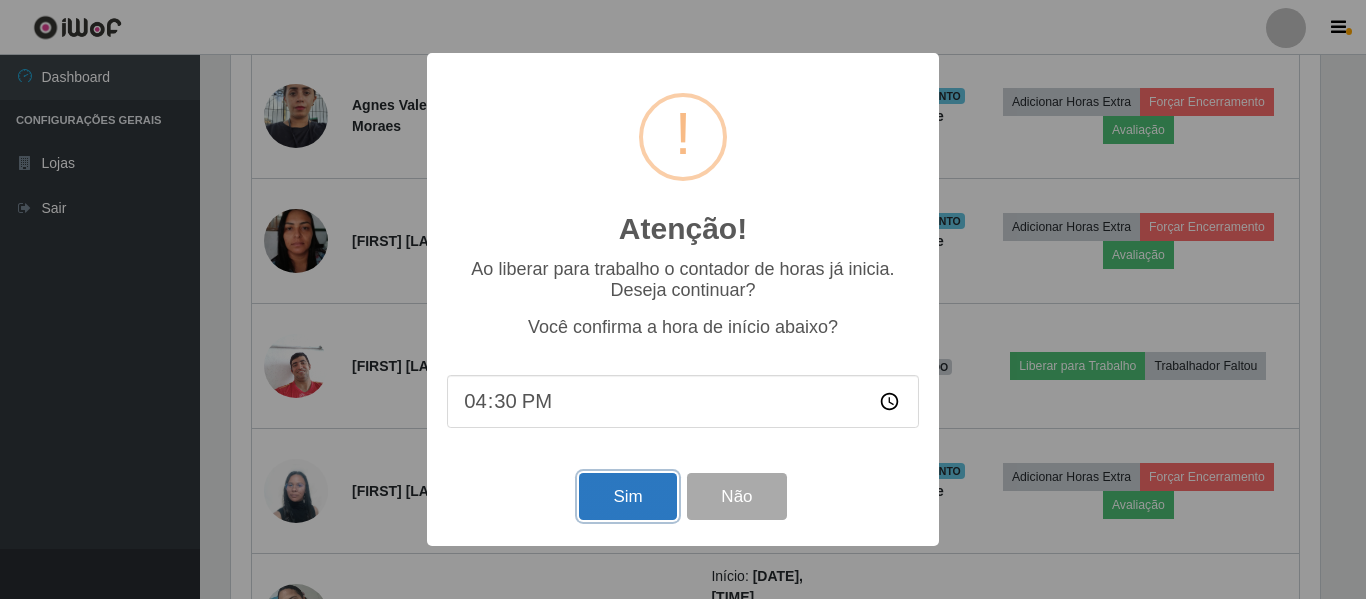click on "Sim" at bounding box center (627, 496) 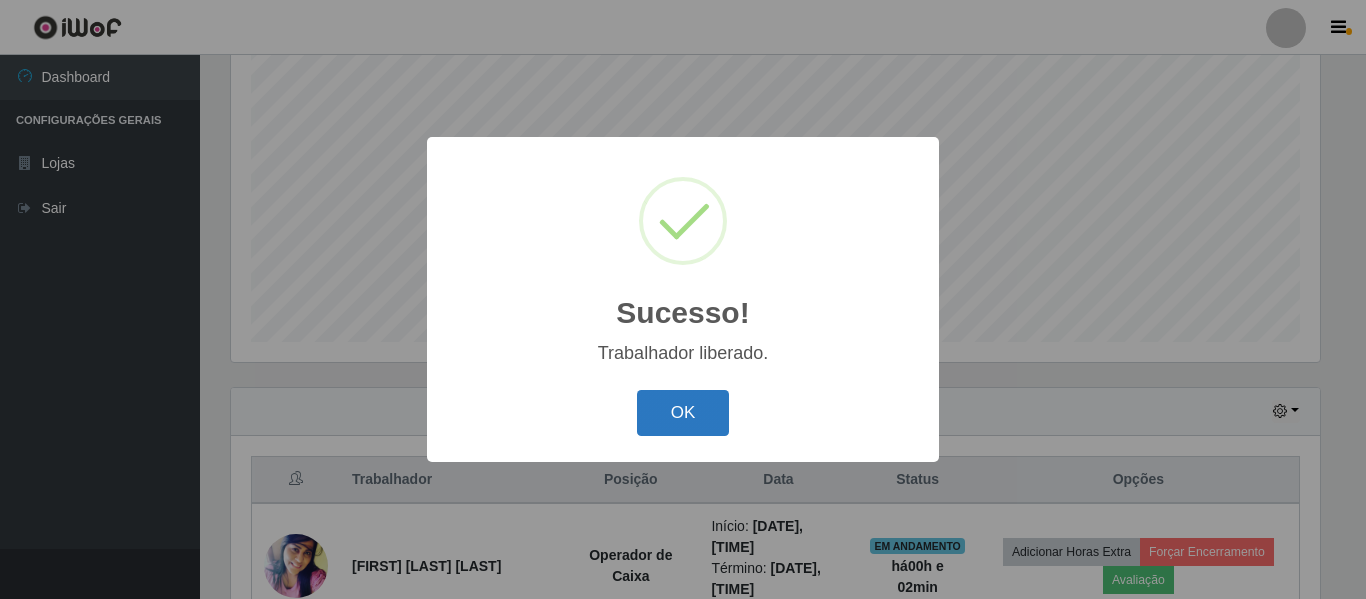 click on "OK" at bounding box center [683, 413] 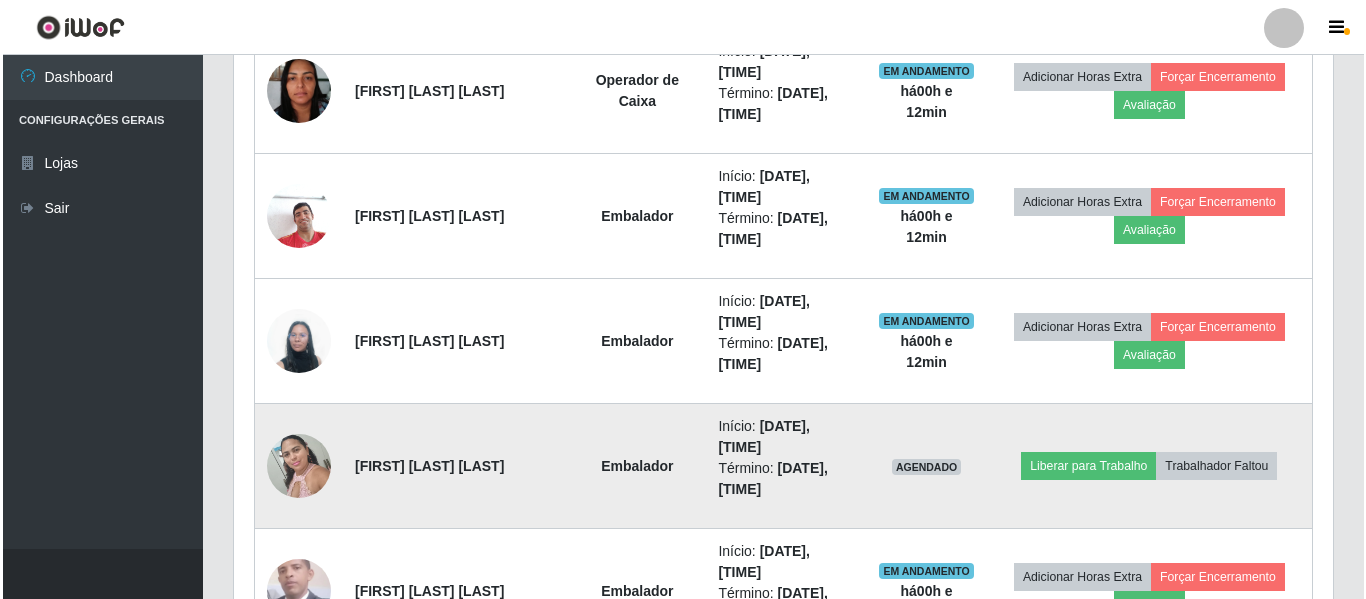 scroll, scrollTop: 1323, scrollLeft: 0, axis: vertical 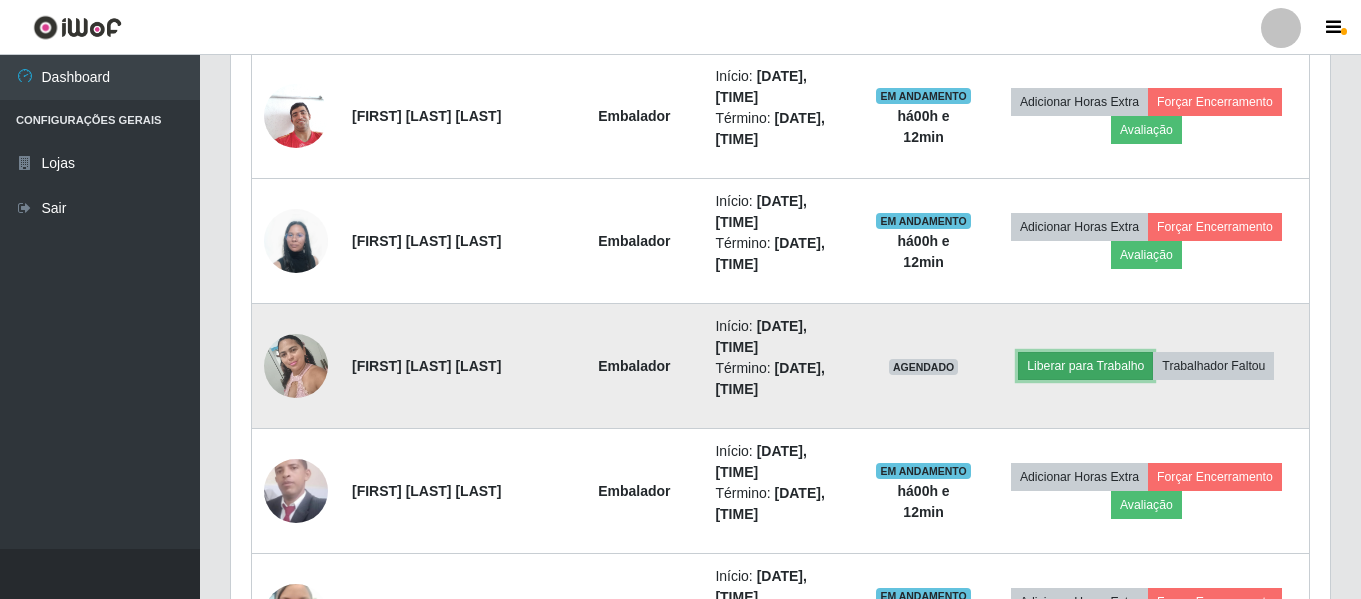 click on "Liberar para Trabalho" at bounding box center (1085, 366) 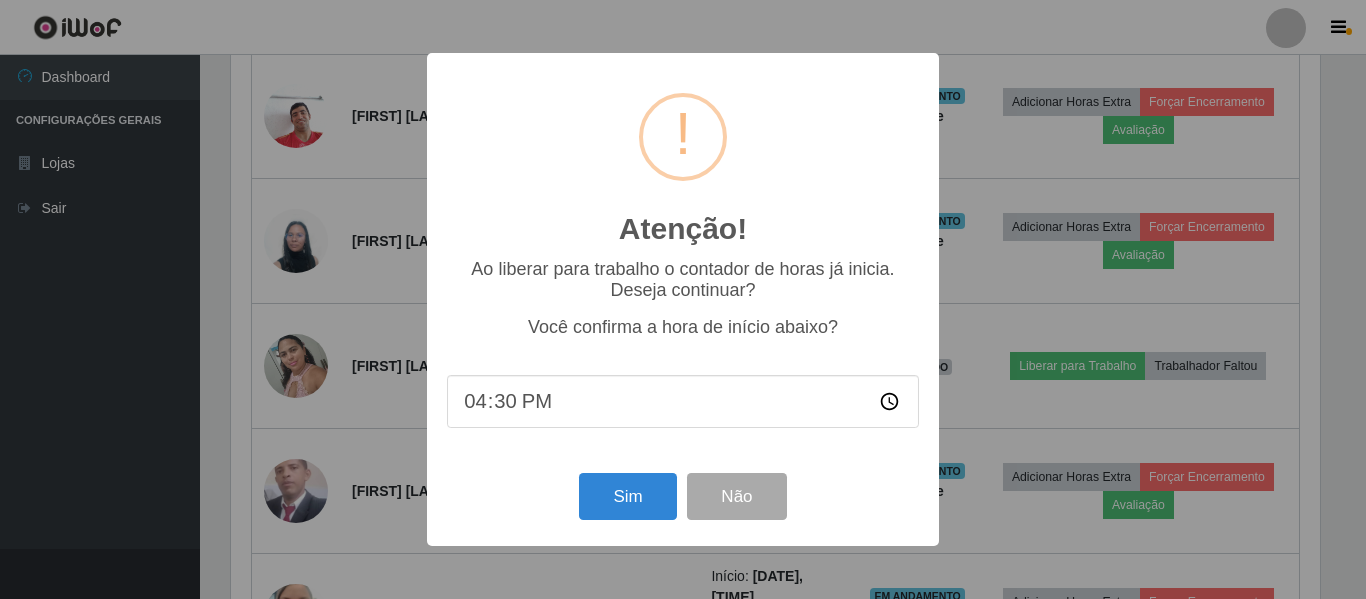scroll, scrollTop: 999585, scrollLeft: 998911, axis: both 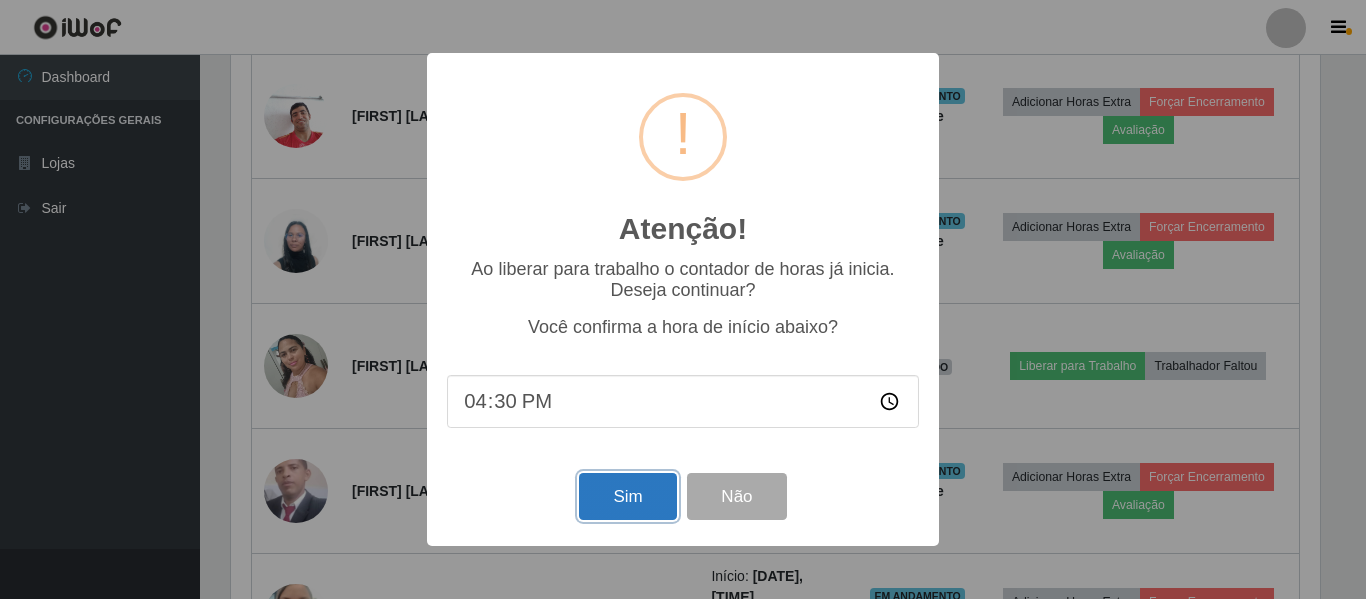 click on "Sim" at bounding box center [627, 496] 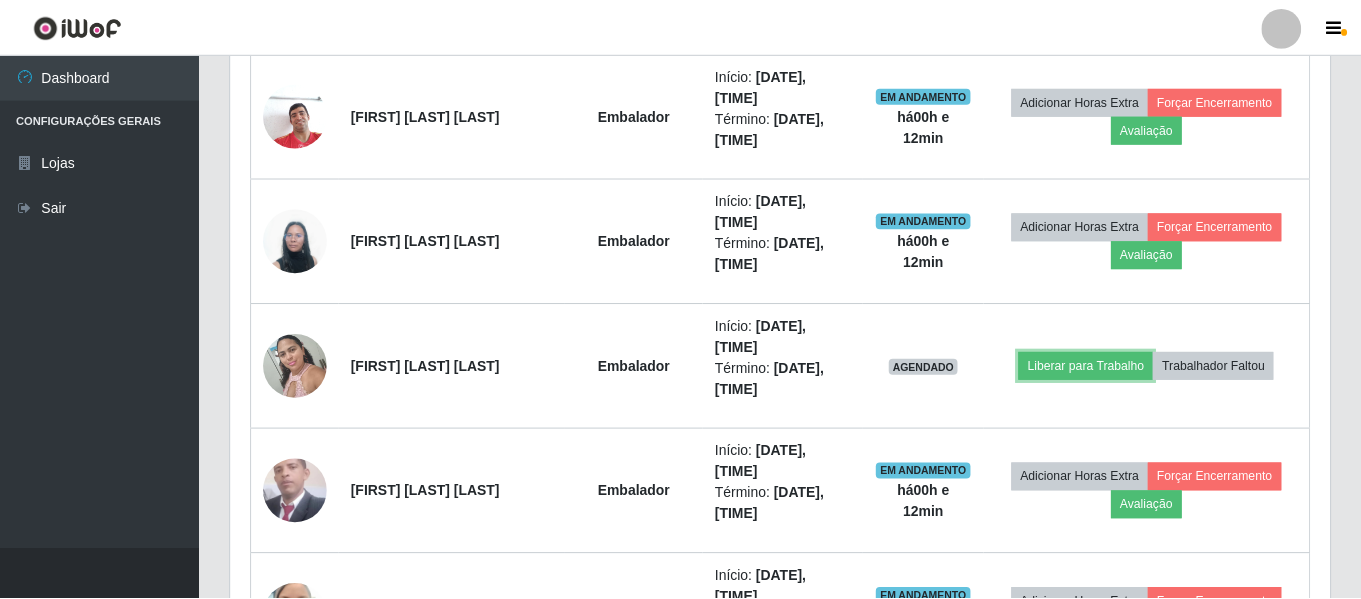 scroll, scrollTop: 999585, scrollLeft: 998901, axis: both 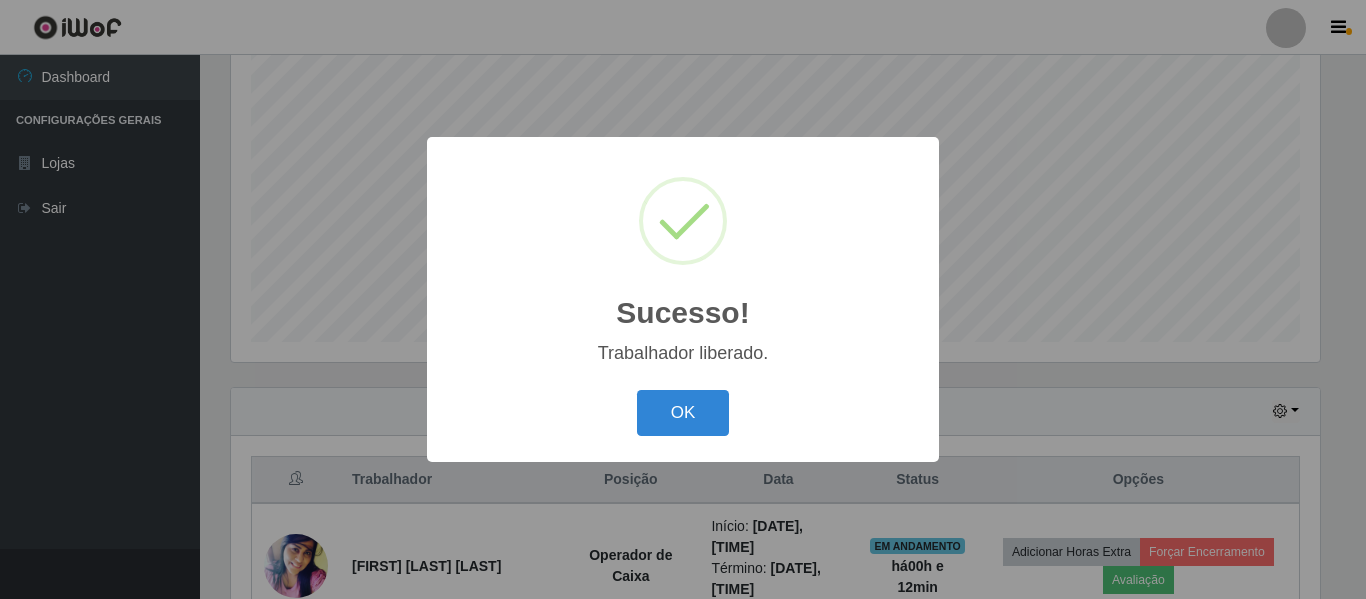 type 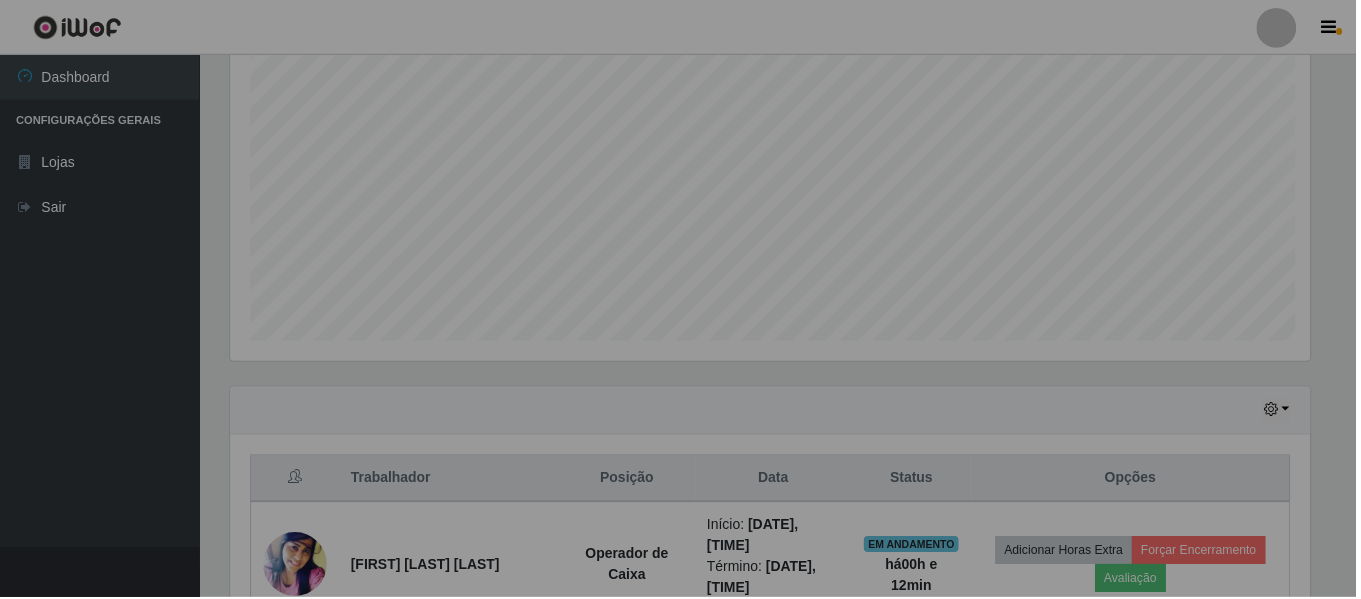 scroll, scrollTop: 999585, scrollLeft: 998901, axis: both 